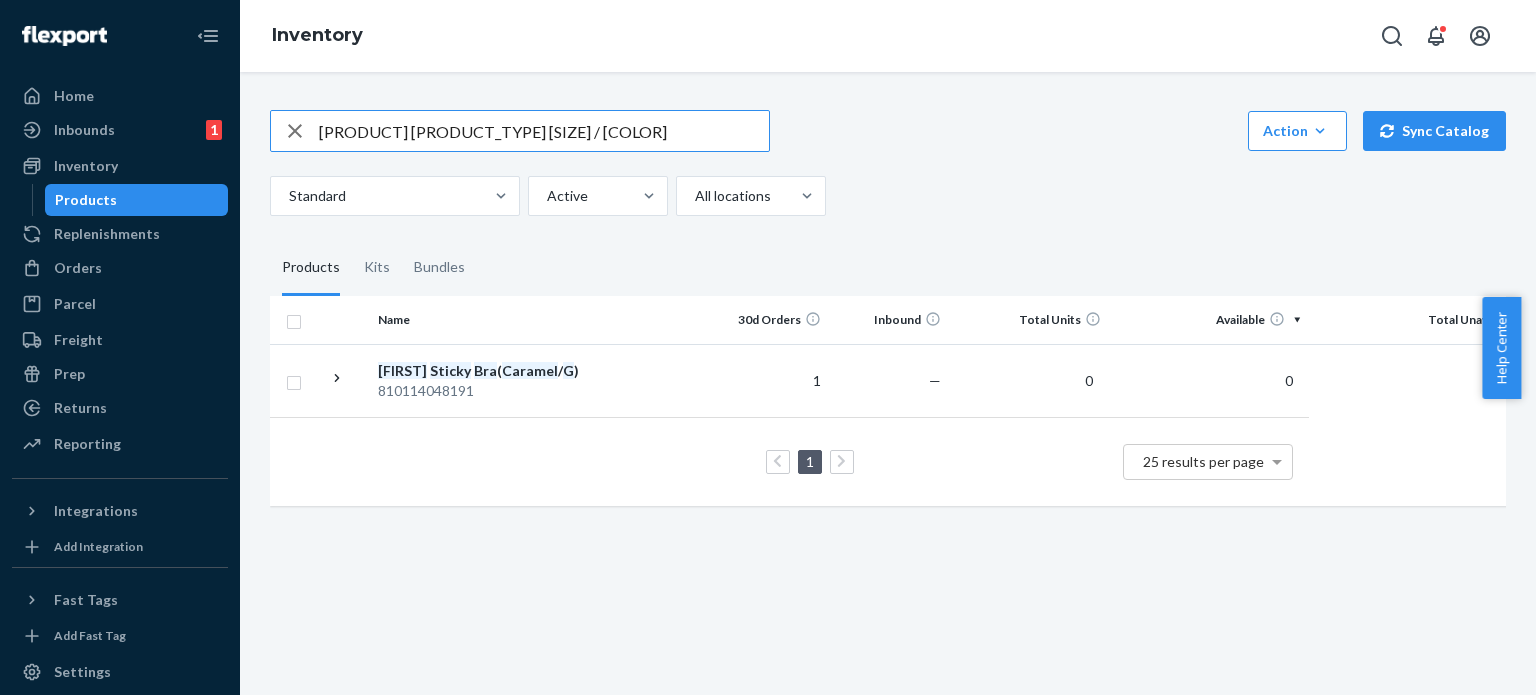 scroll, scrollTop: 0, scrollLeft: 0, axis: both 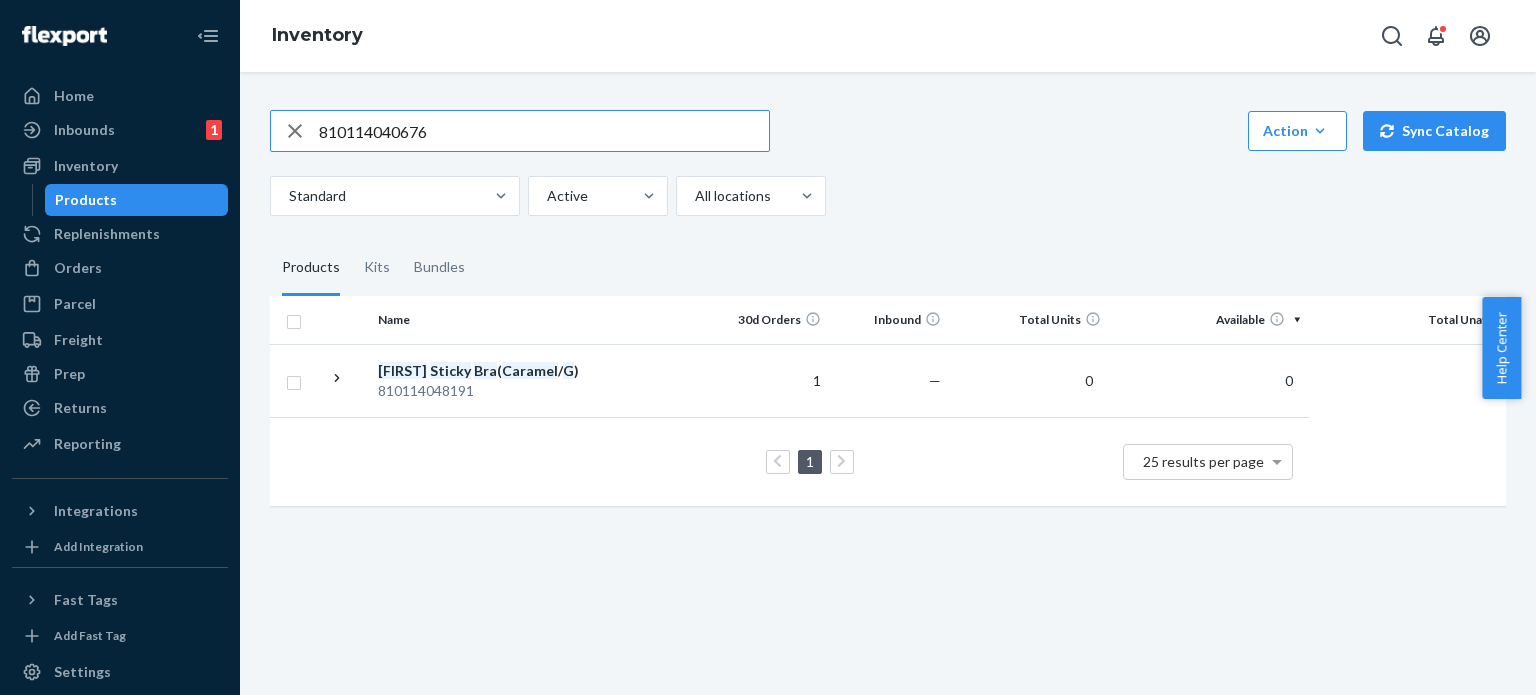 type on "810114040676" 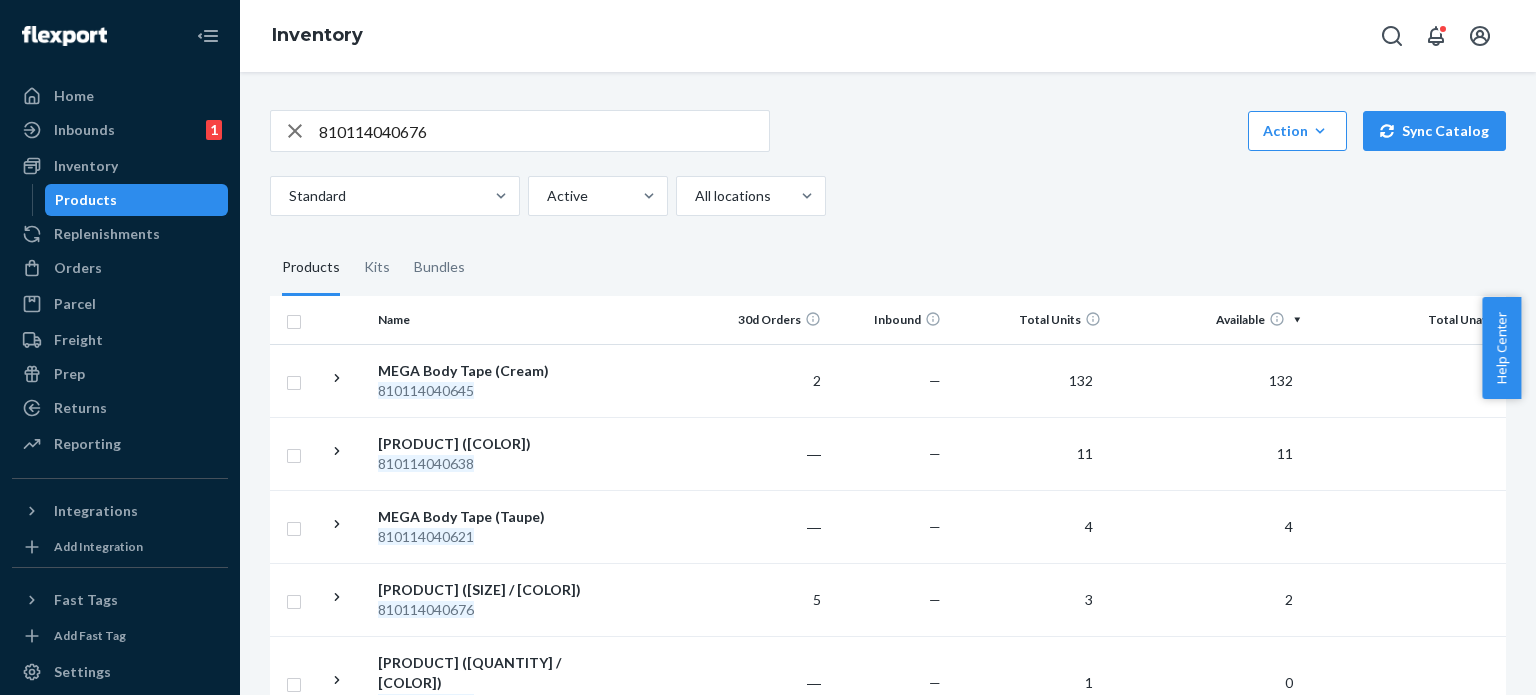 scroll, scrollTop: 300, scrollLeft: 0, axis: vertical 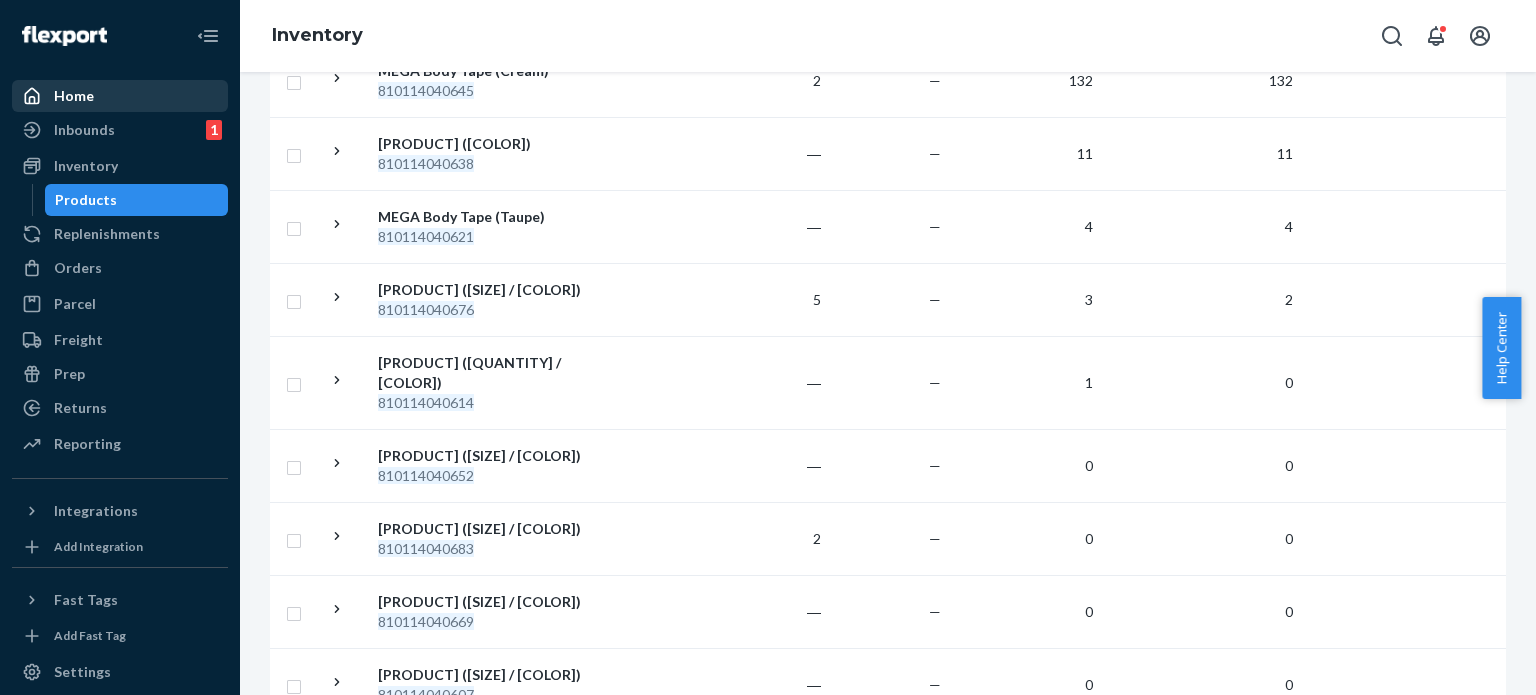 click on "Home" at bounding box center (120, 96) 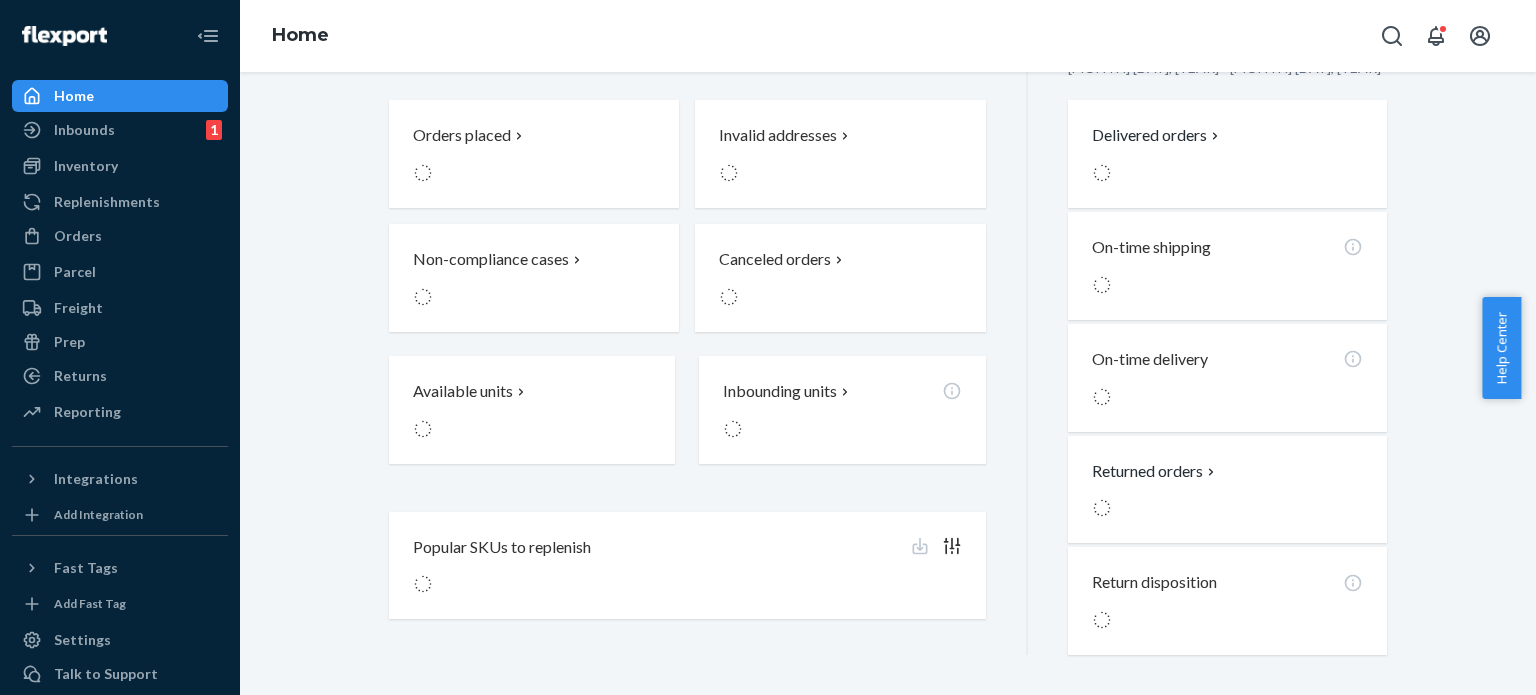 scroll, scrollTop: 0, scrollLeft: 0, axis: both 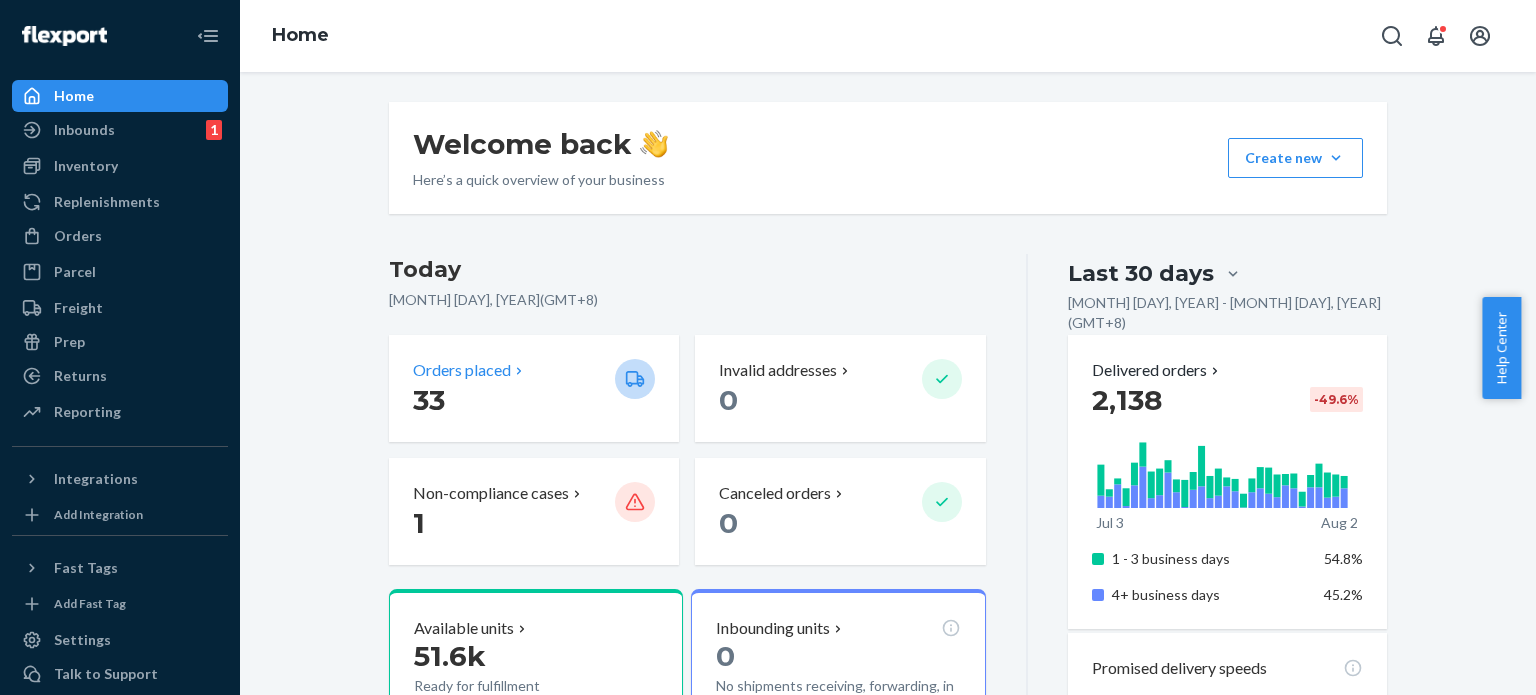 click on "33" at bounding box center [506, 400] 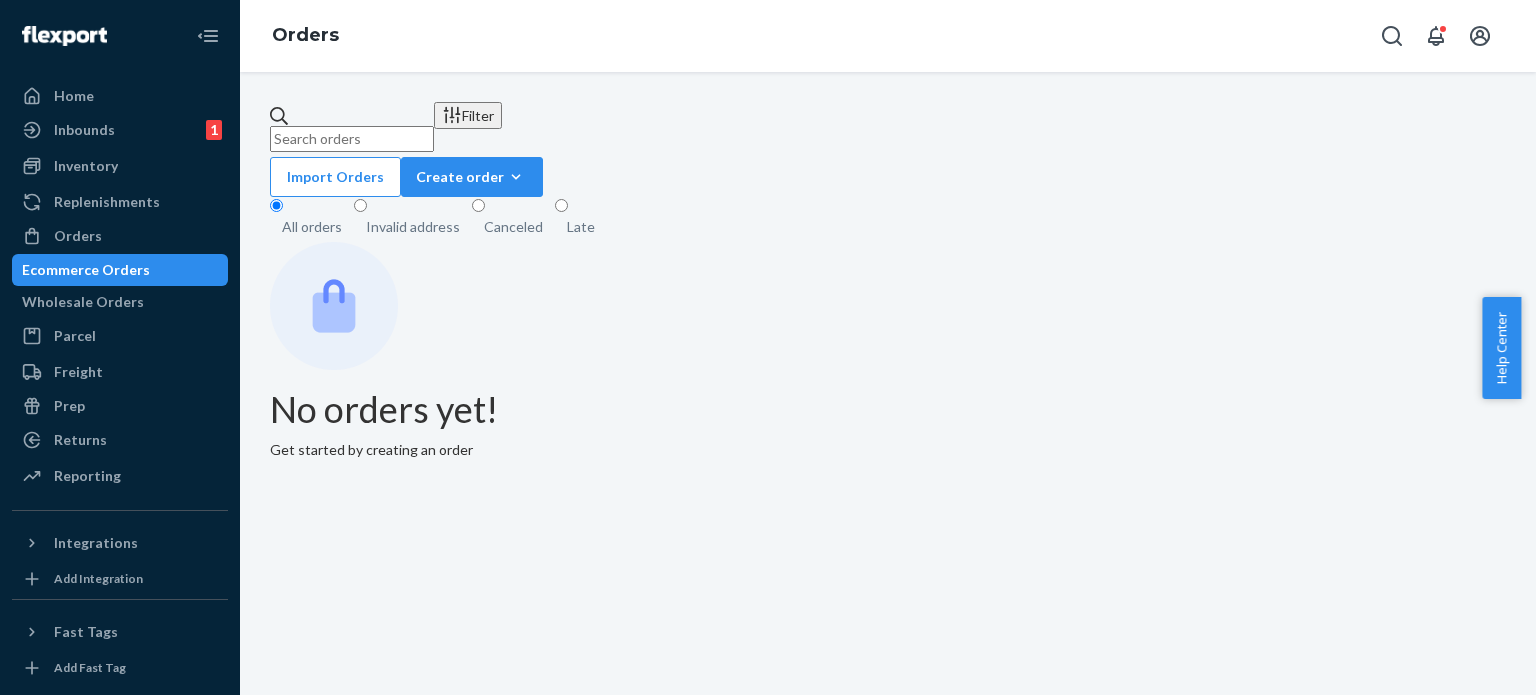click on "Filter" at bounding box center (468, 115) 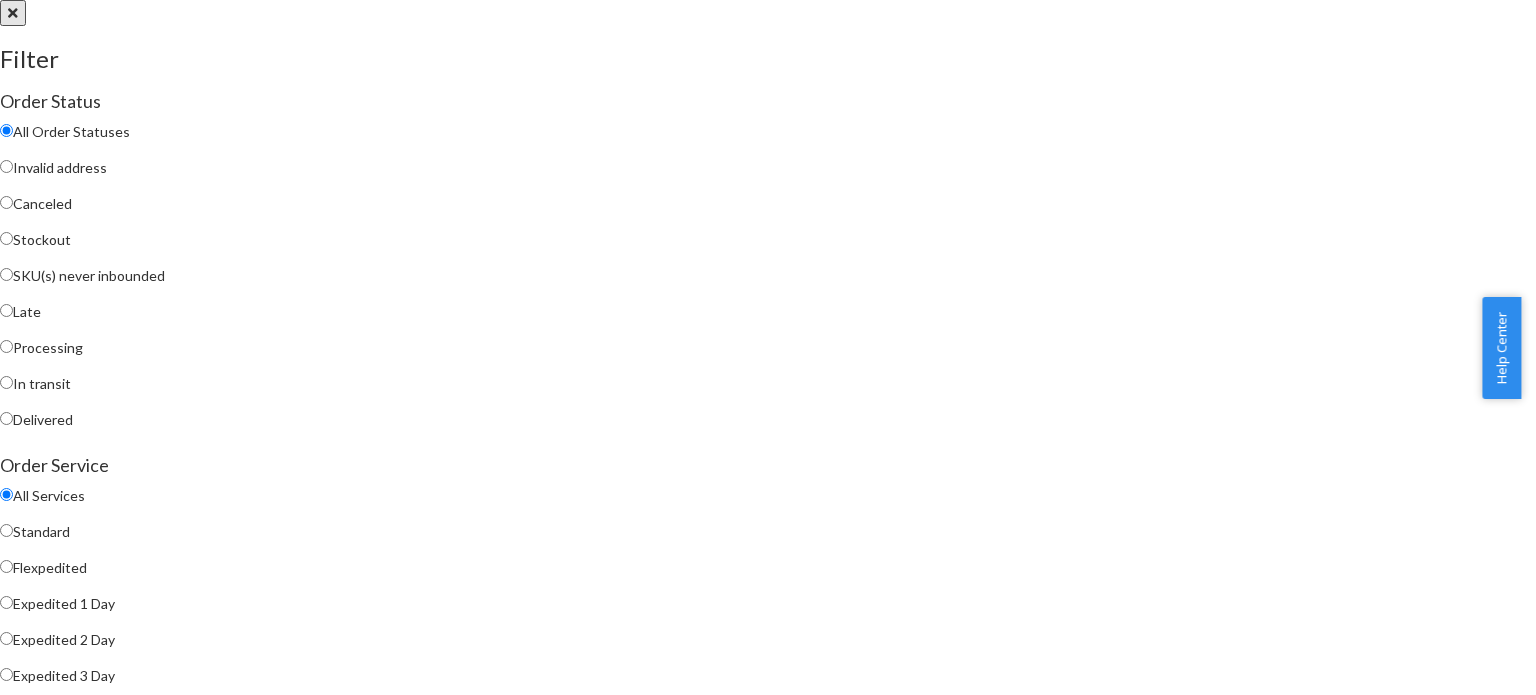 click on "Processing" at bounding box center [48, 347] 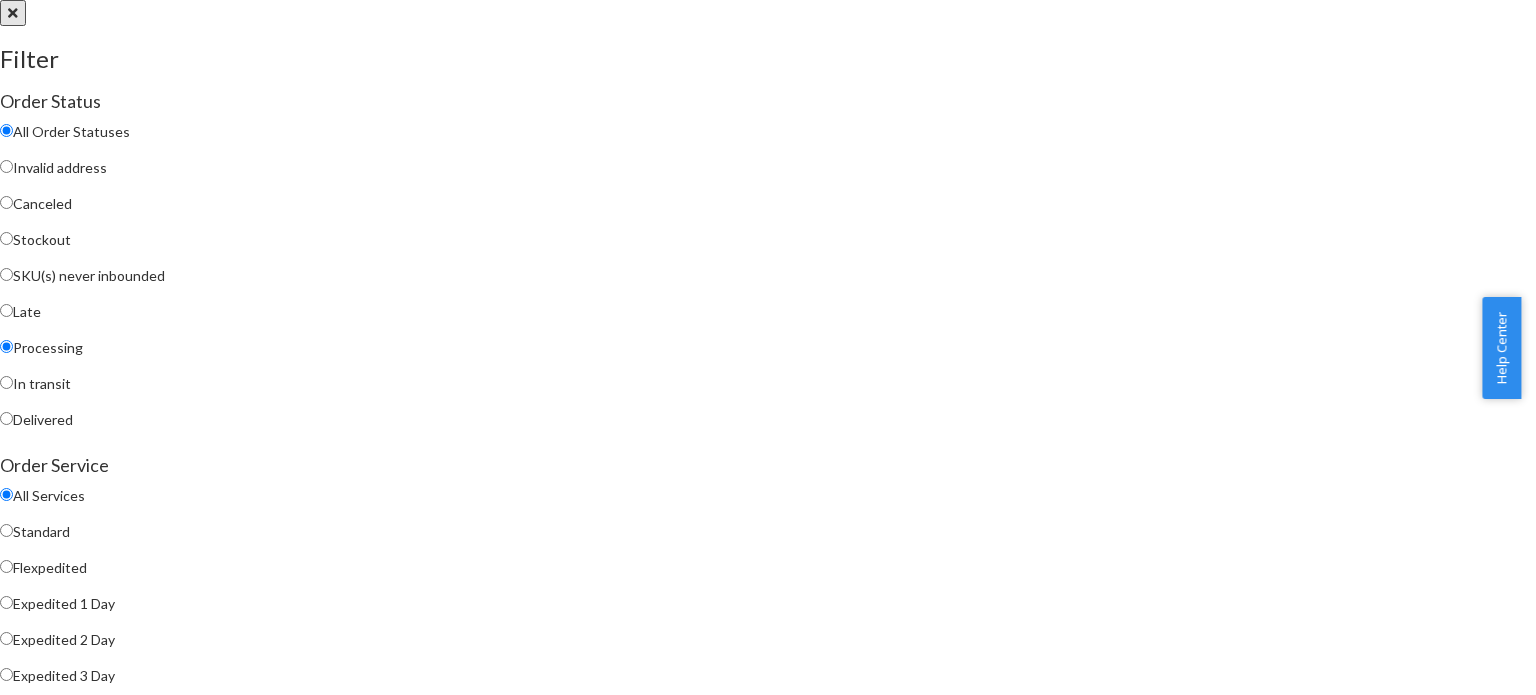 radio on "true" 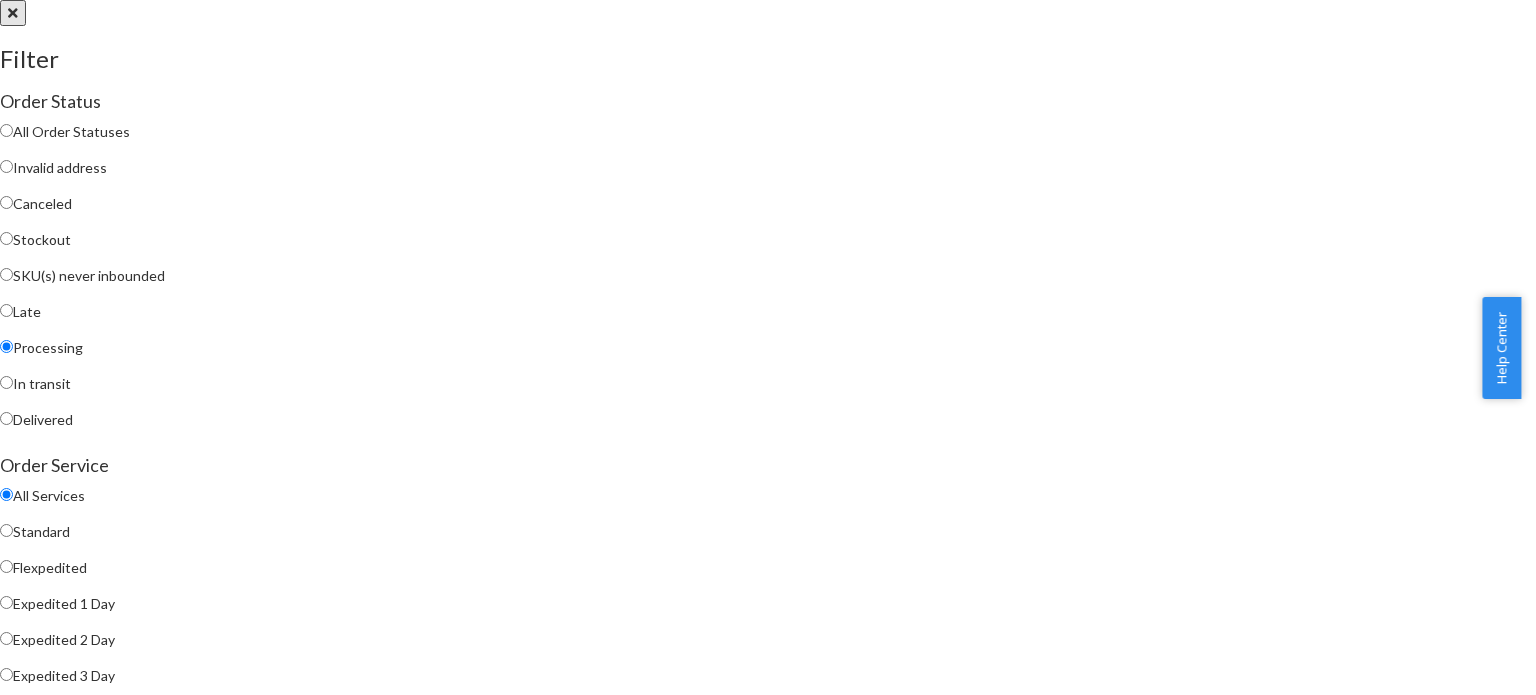 click on "Show 65 Orders" at bounding box center (140, 1178) 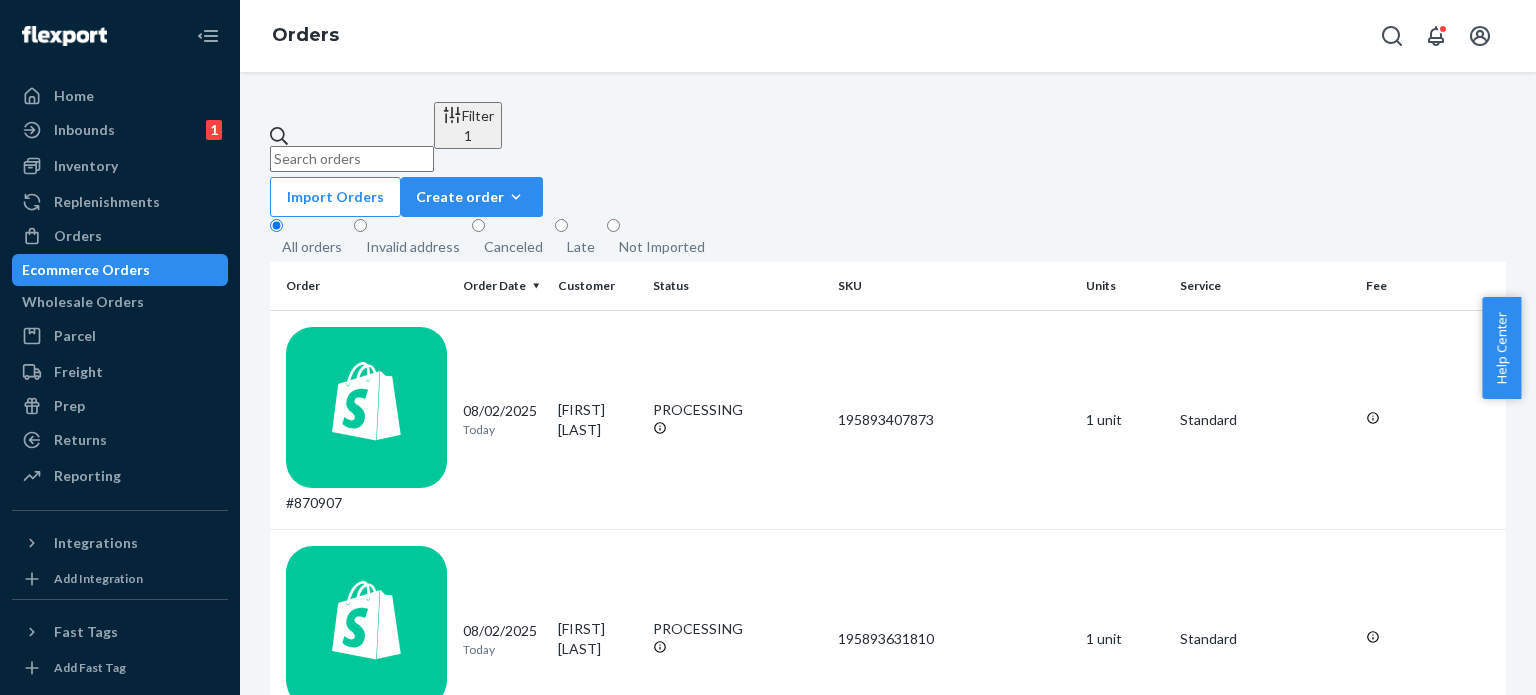 type 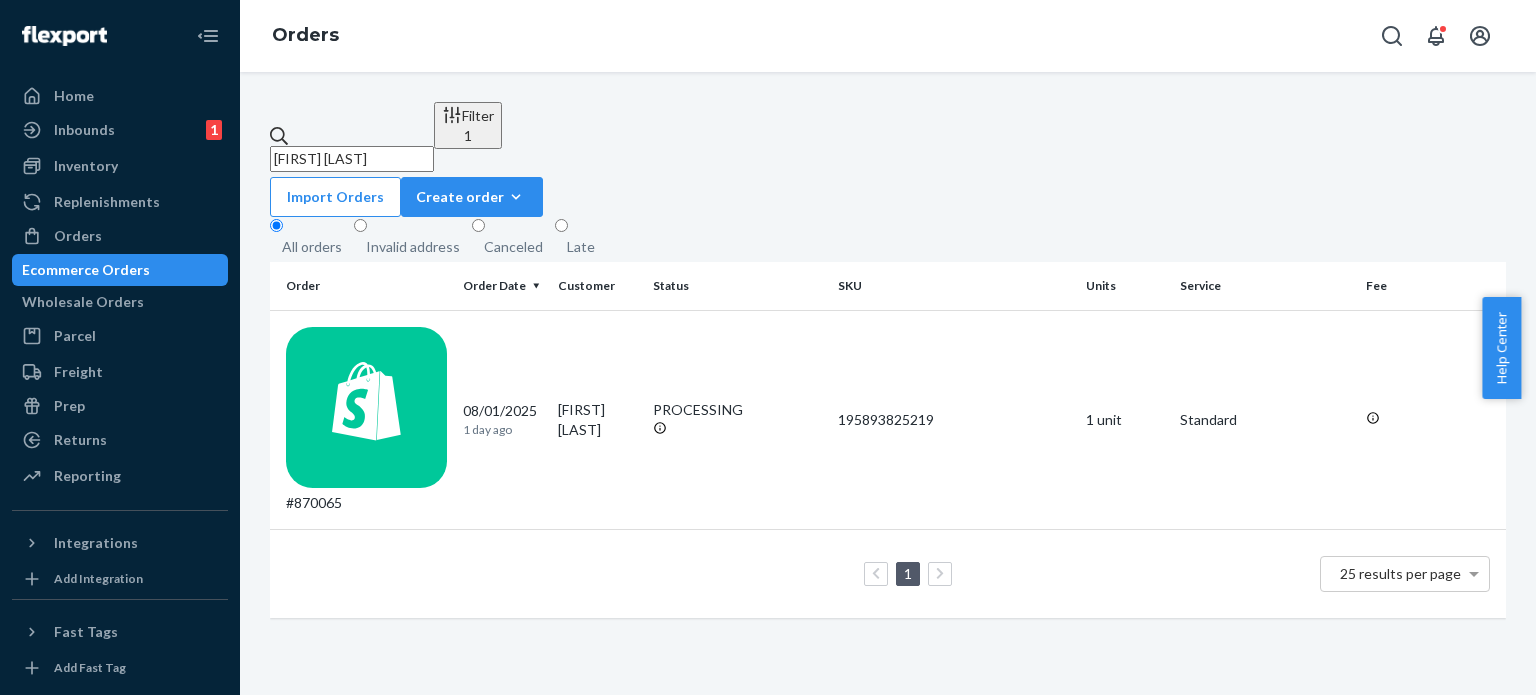 click on "[FIRST] [LAST]" at bounding box center (352, 159) 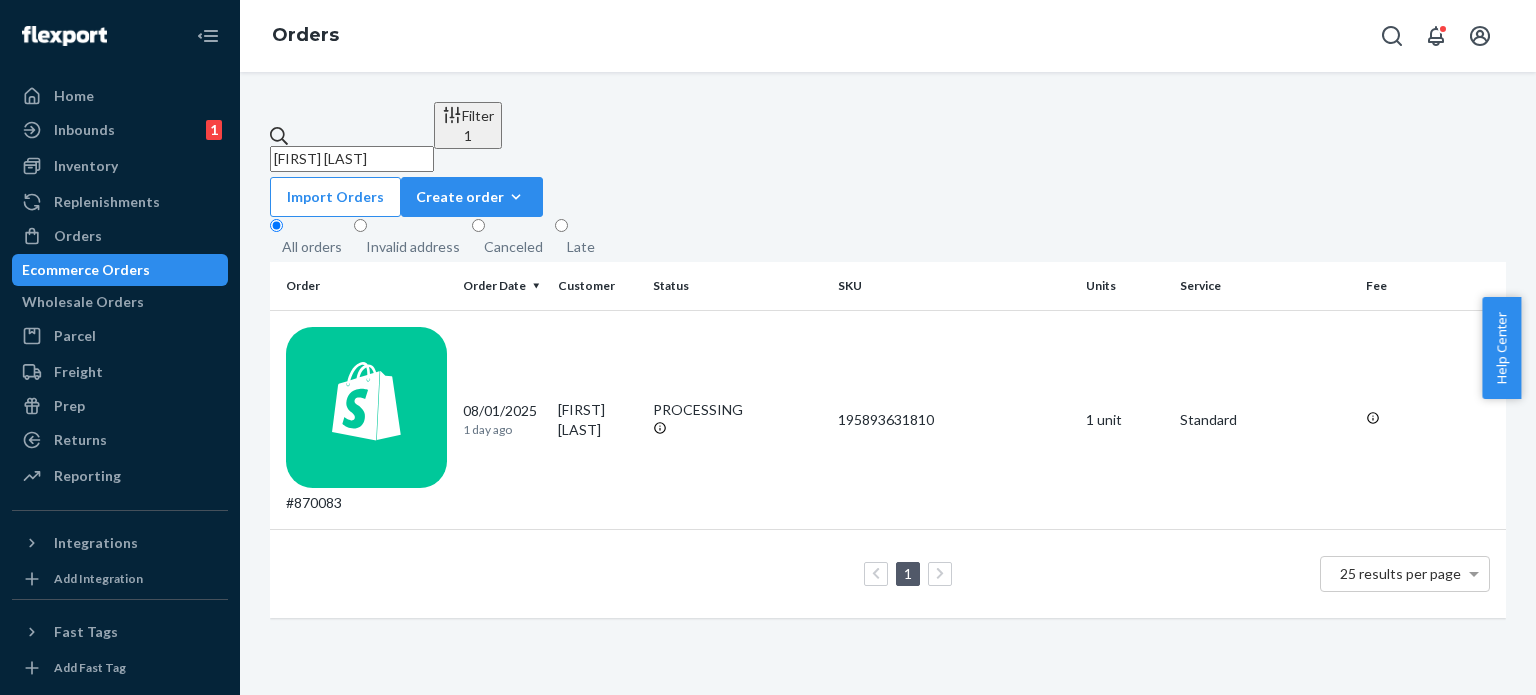 click on "[FIRST] [LAST]" at bounding box center (352, 159) 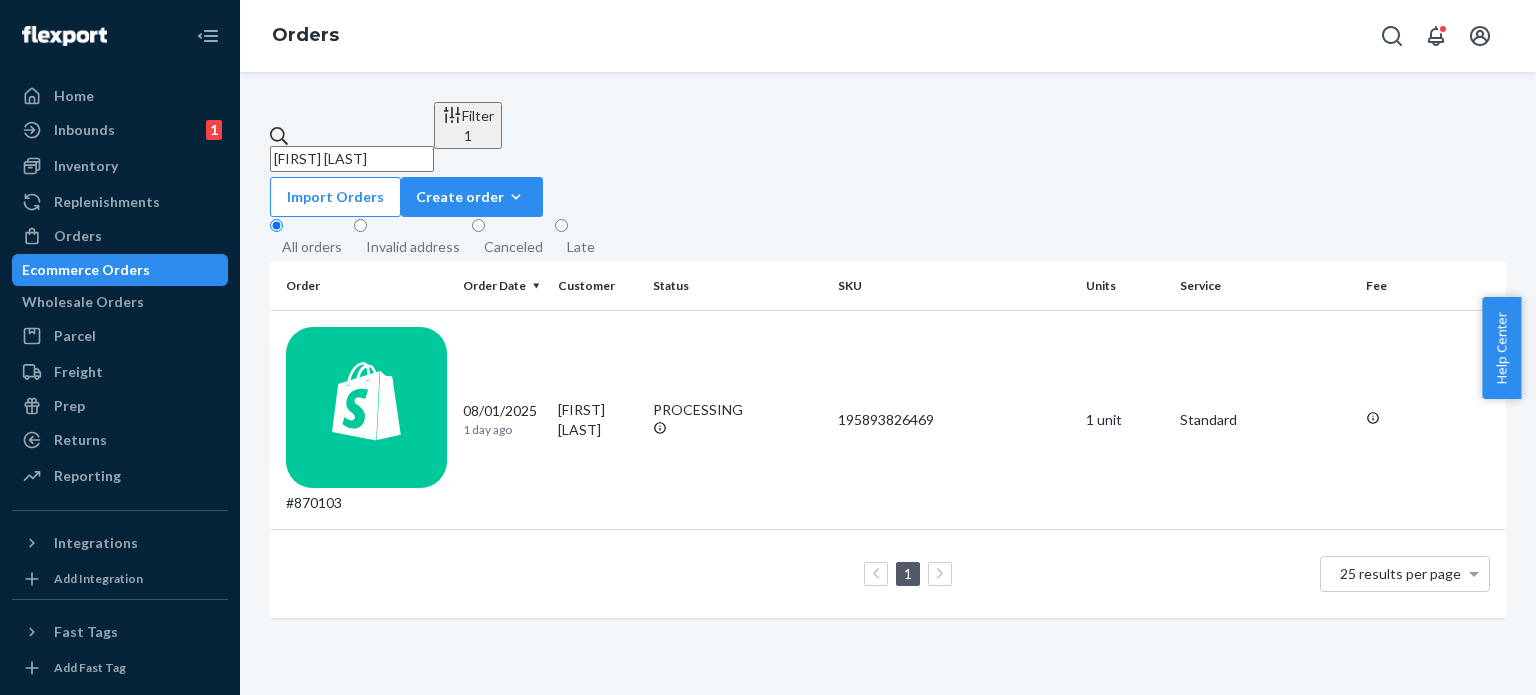 click on "[FIRST] [LAST]" at bounding box center [352, 159] 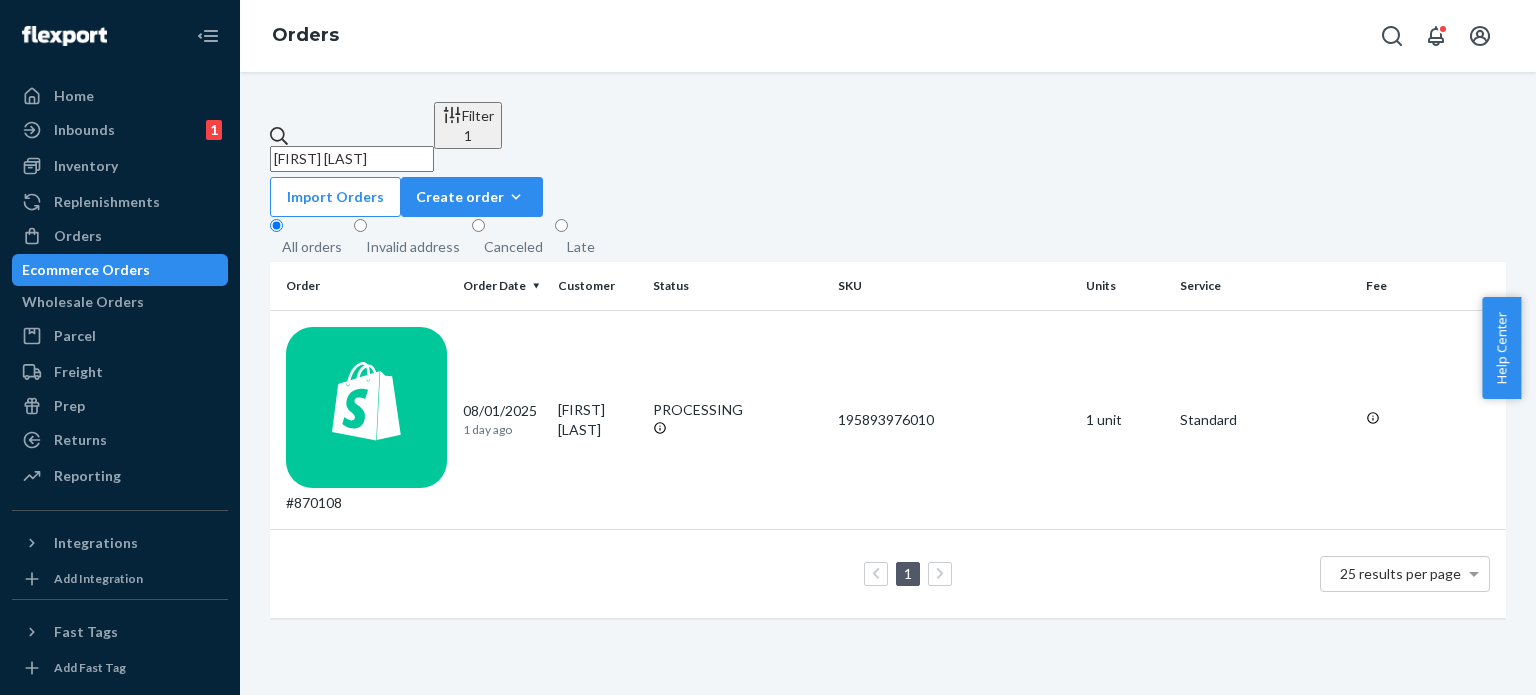 click on "[FIRST] [LAST]" at bounding box center (352, 159) 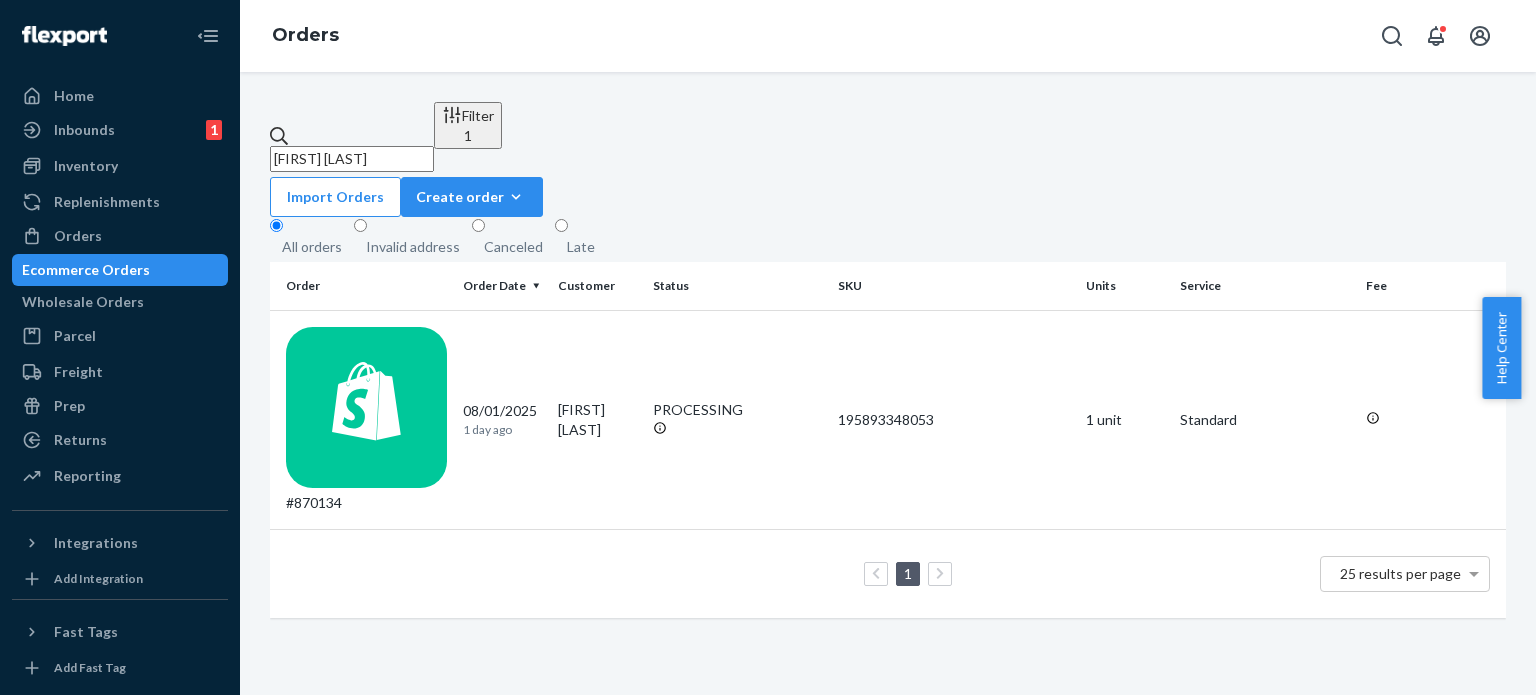 click on "[FIRST] [LAST]" at bounding box center (352, 159) 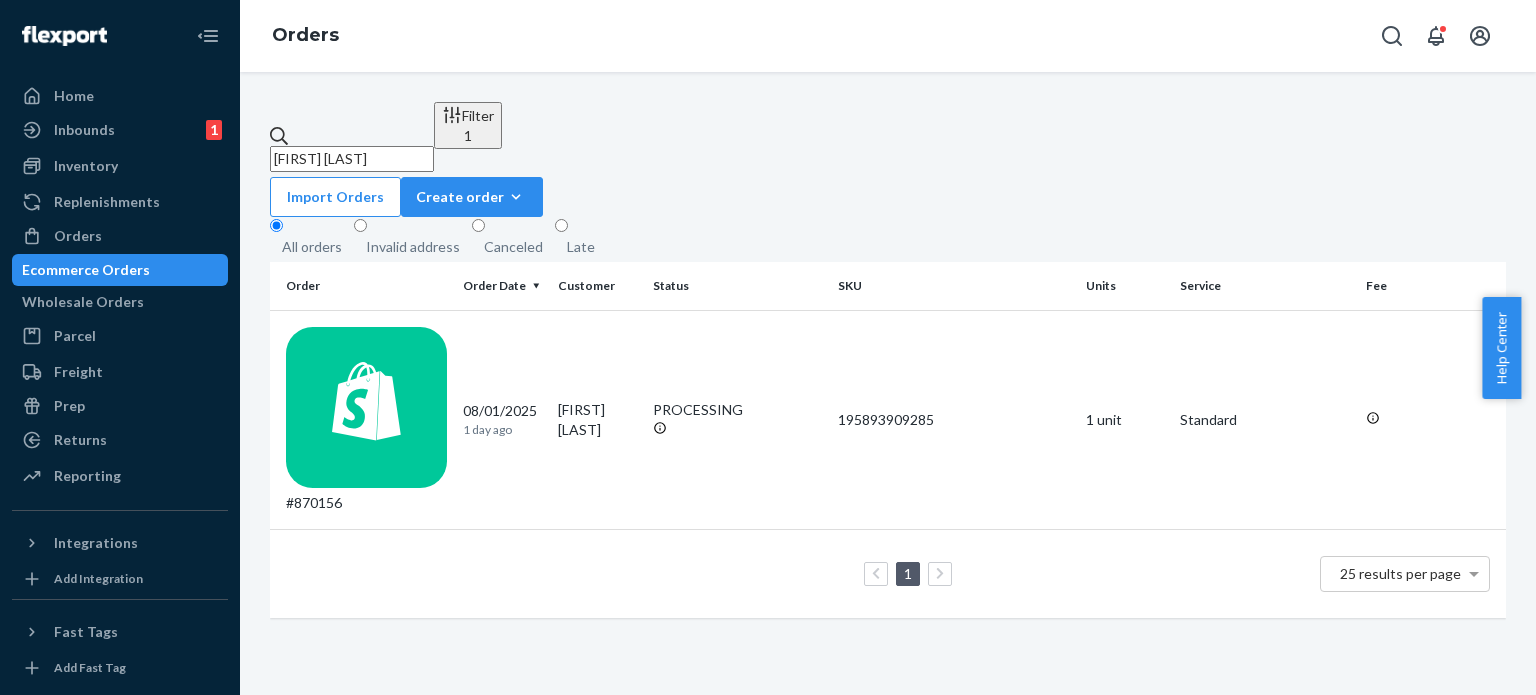 click on "[FIRST] [LAST]" at bounding box center [352, 159] 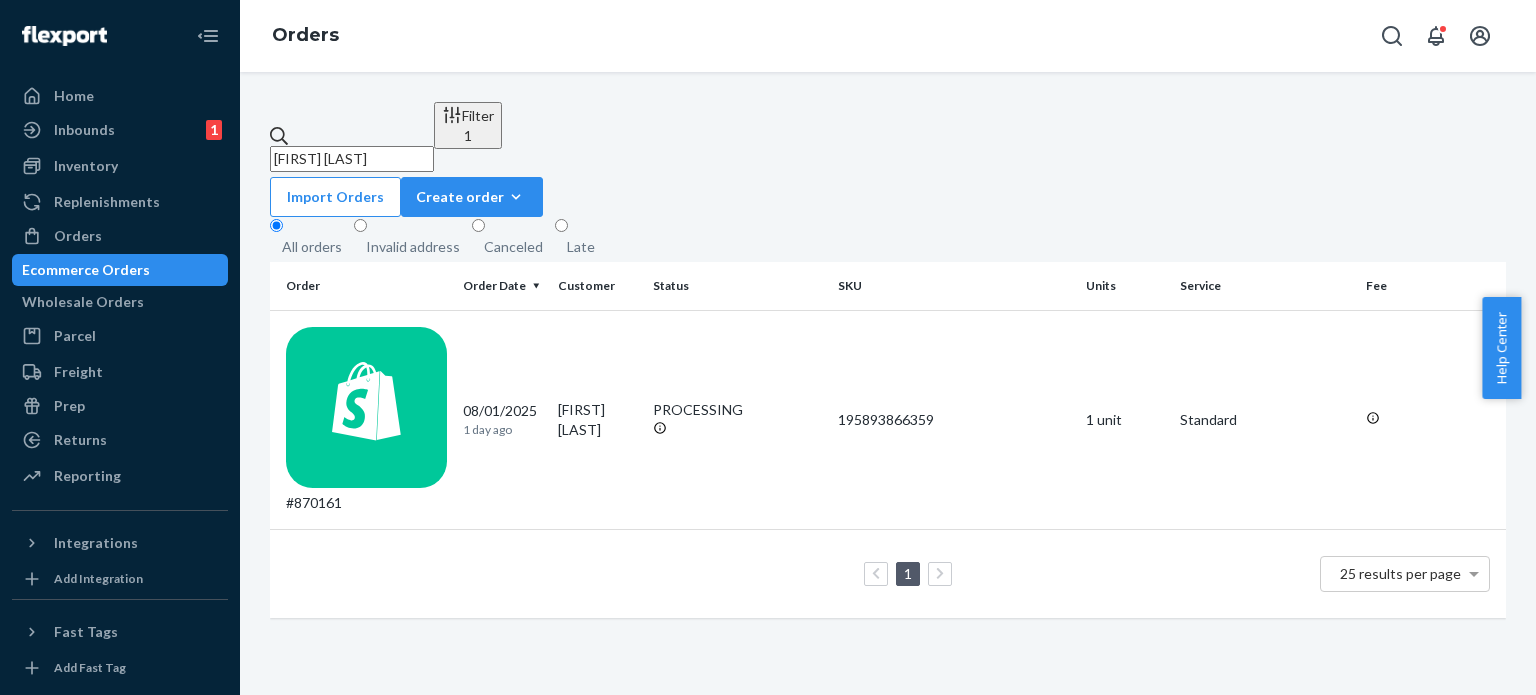 click on "[FIRST] [LAST]" at bounding box center [352, 159] 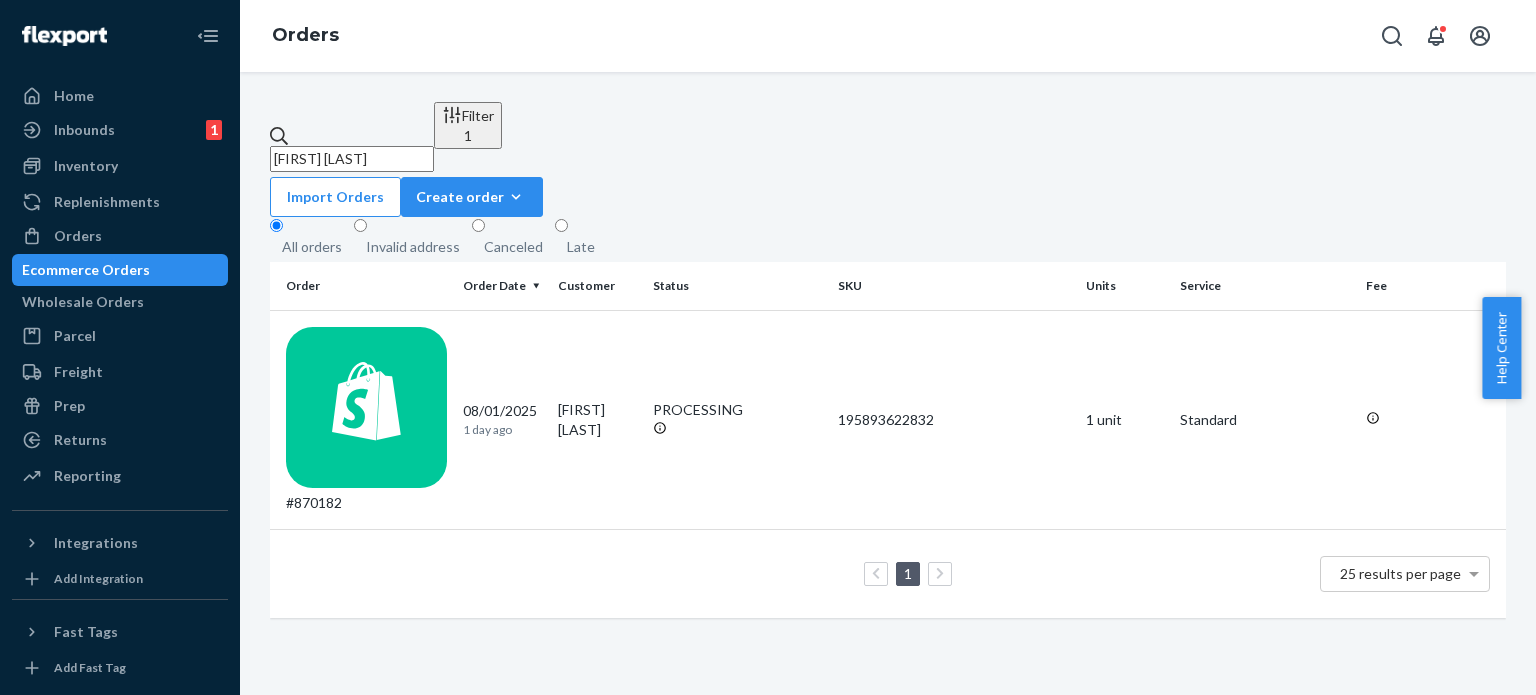 click on "[FIRST] [LAST]" at bounding box center [352, 159] 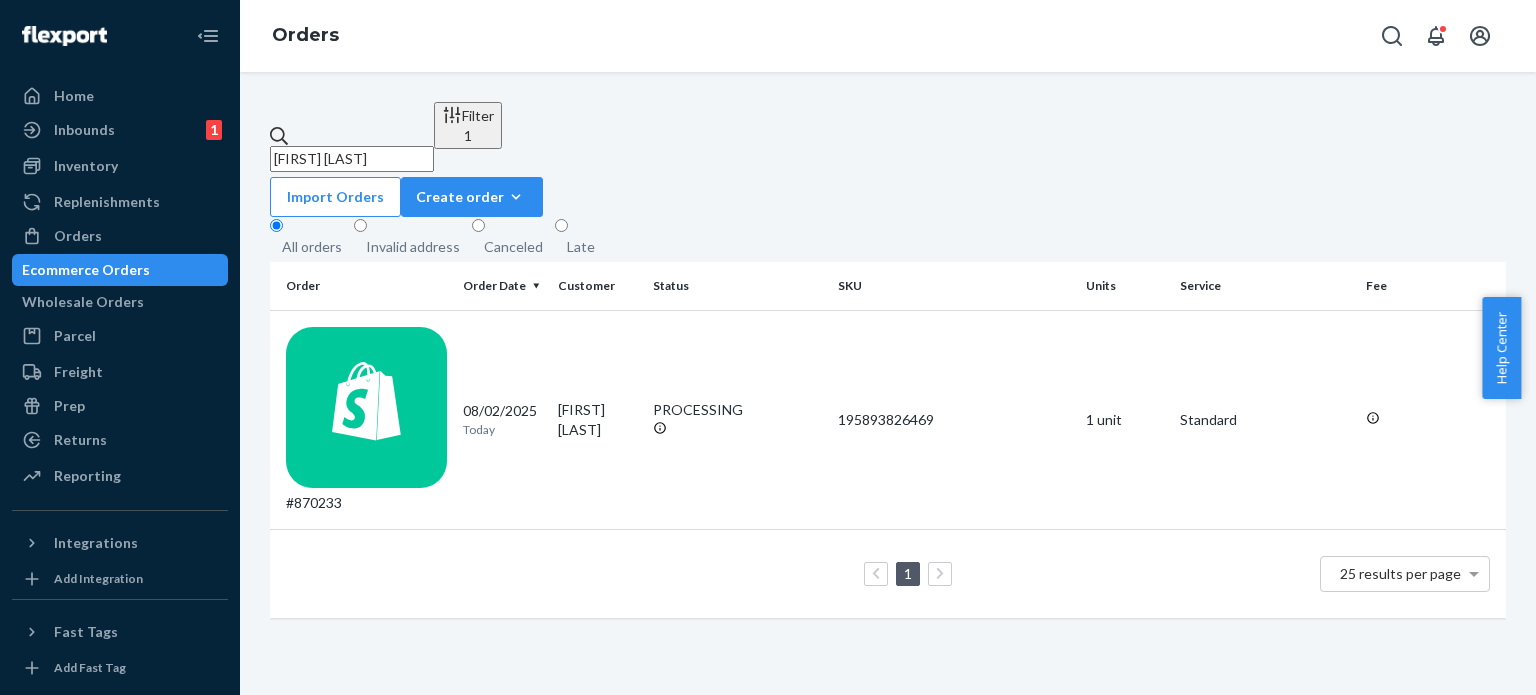 click on "[FIRST] [LAST]" at bounding box center [352, 159] 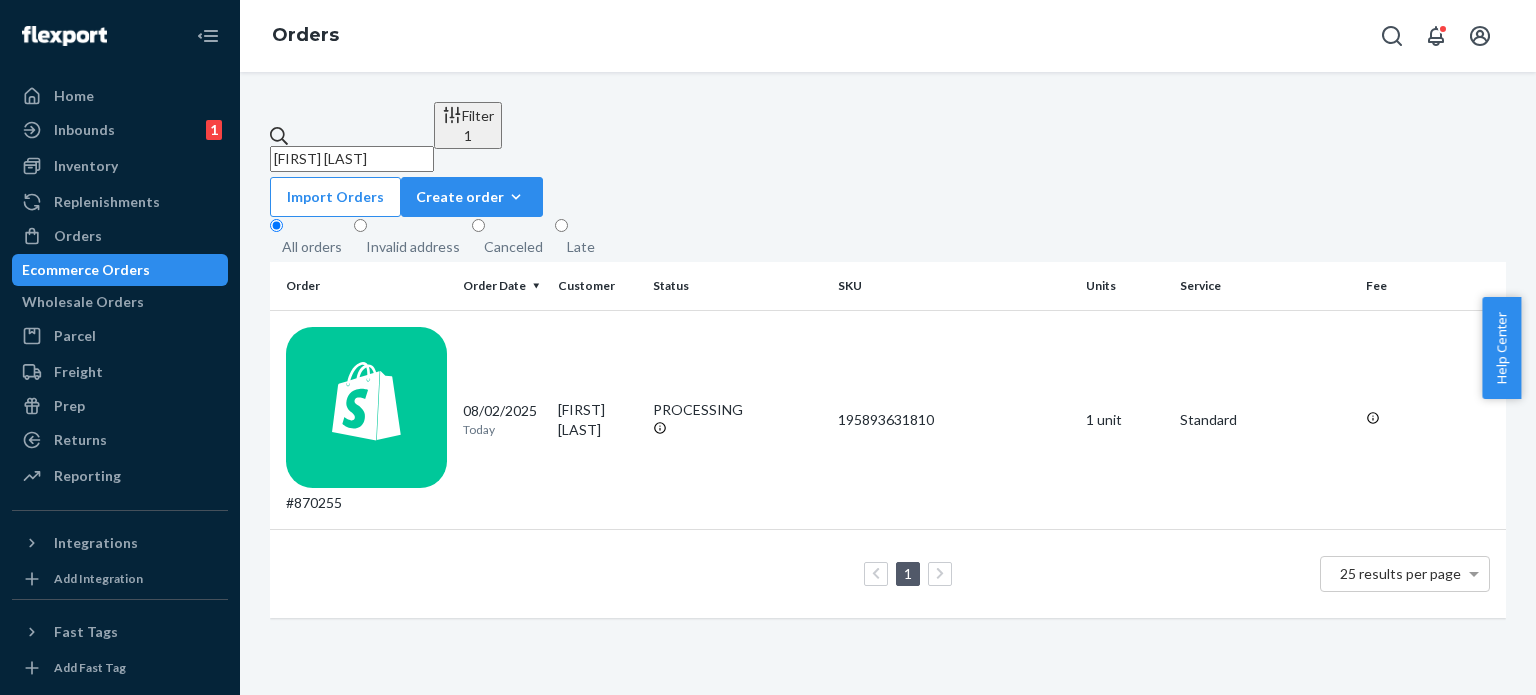 click on "[FIRST] [LAST]" at bounding box center (352, 159) 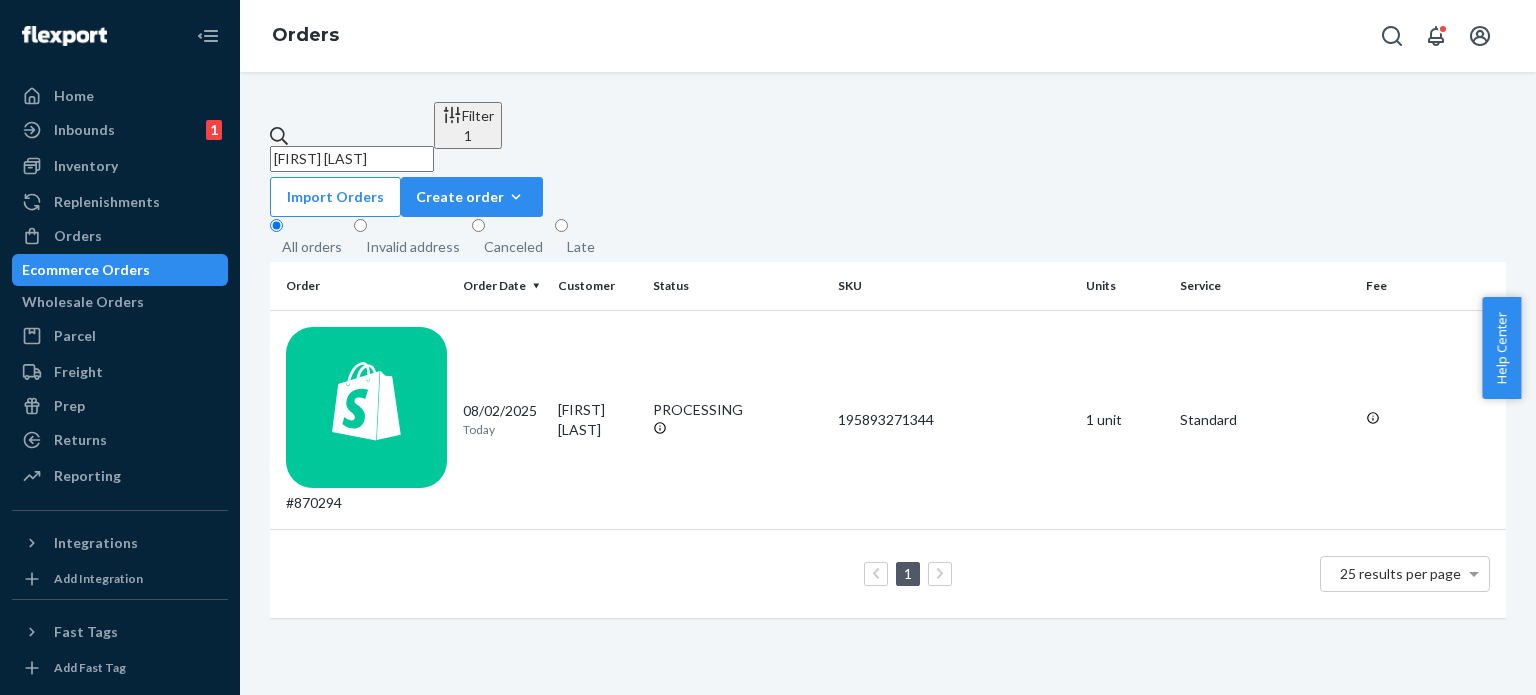 click on "[FIRST] [LAST]" at bounding box center [352, 159] 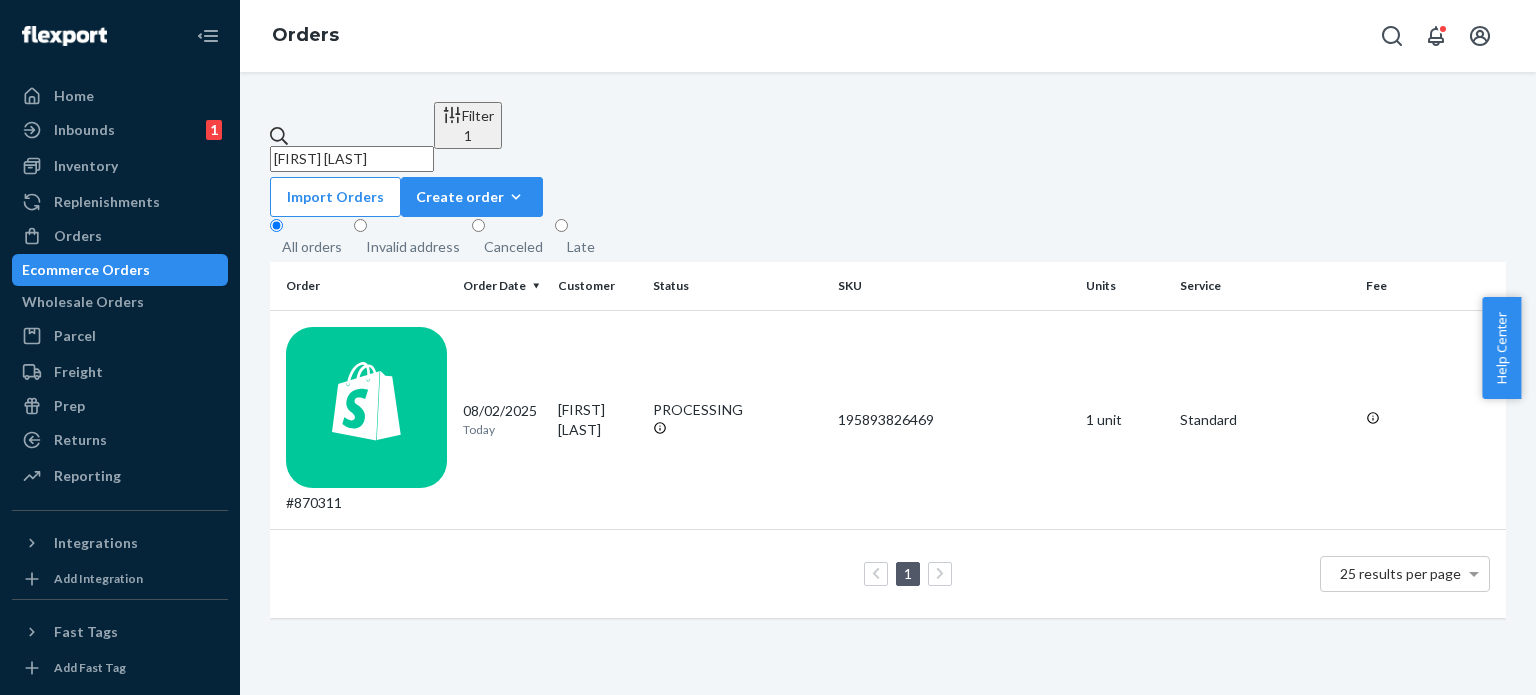 click on "[FIRST] [LAST]" at bounding box center (352, 159) 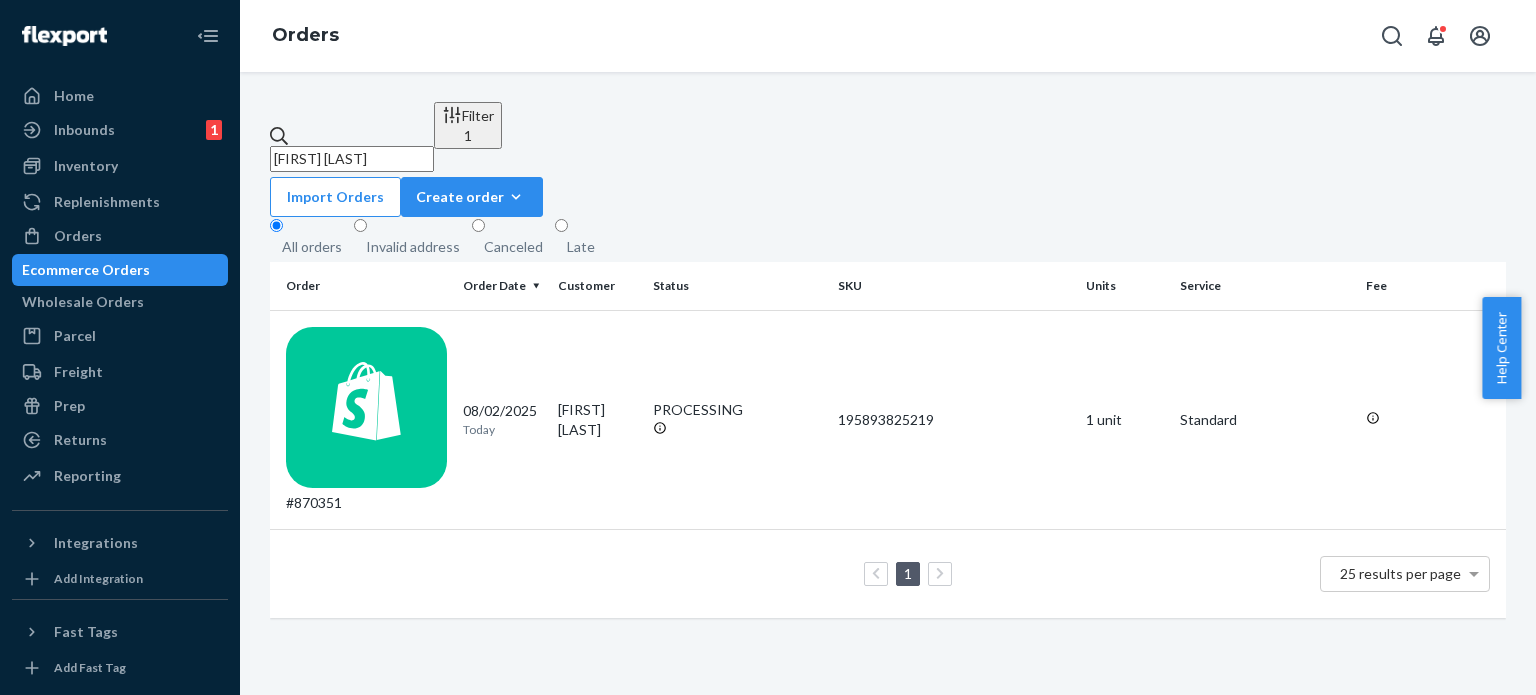 click on "[FIRST] [LAST]" at bounding box center (352, 159) 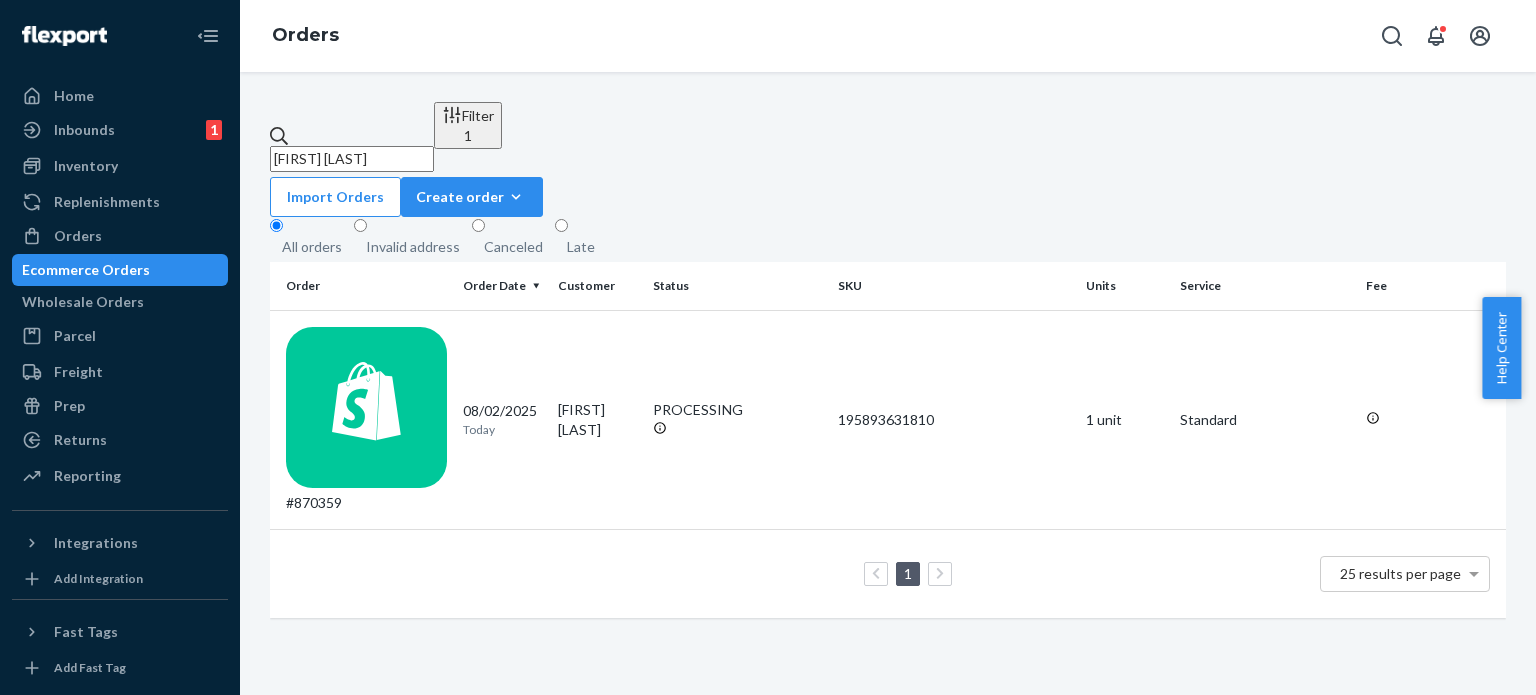 click on "[FIRST] [LAST]" at bounding box center (352, 159) 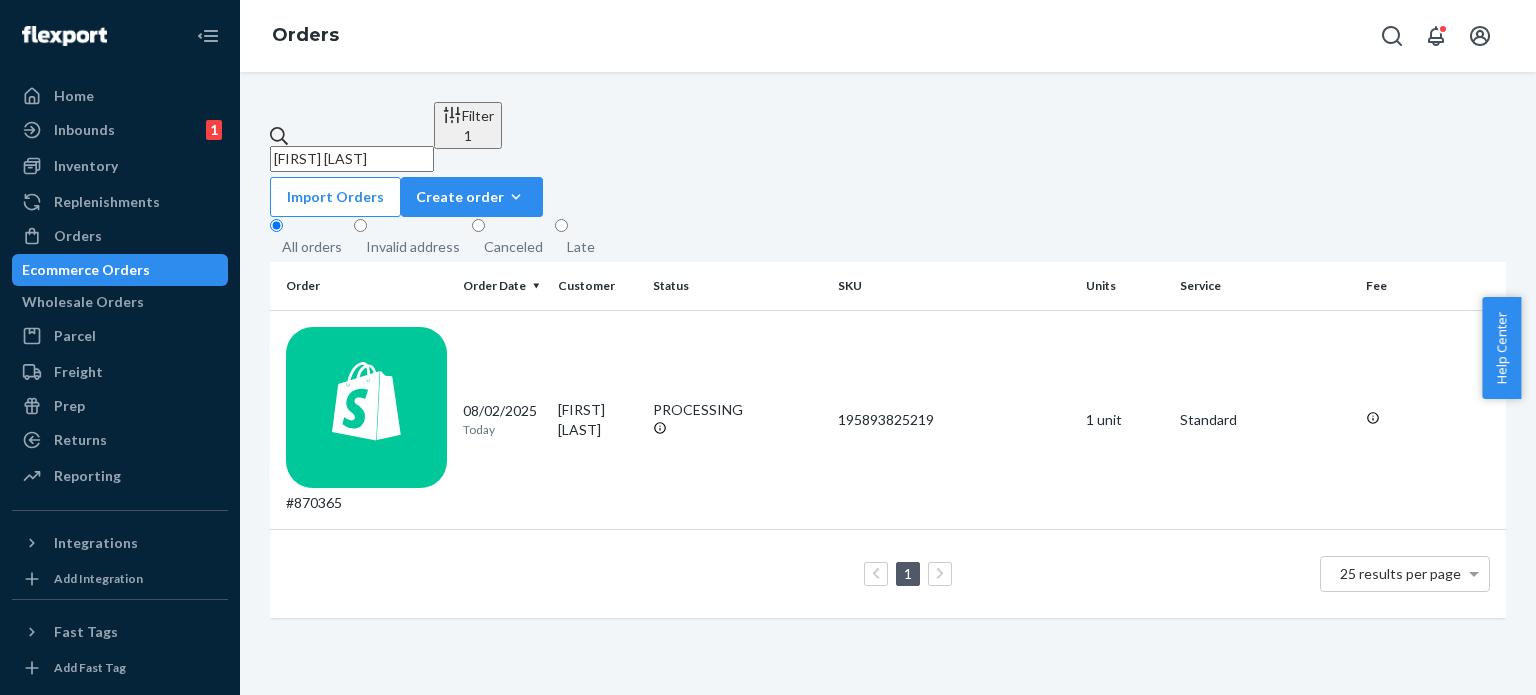 click on "[FIRST] [LAST]" at bounding box center (352, 159) 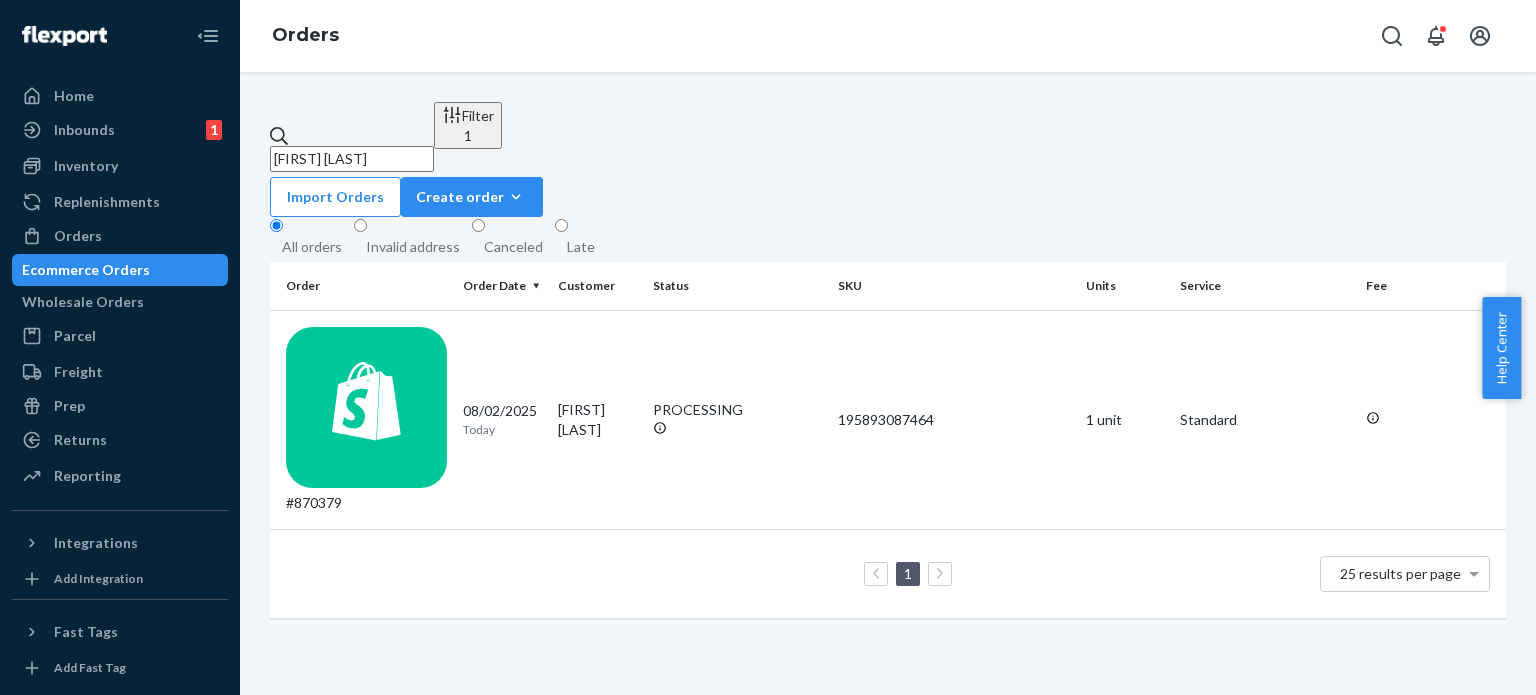 click on "[FIRST] [LAST]" at bounding box center (352, 159) 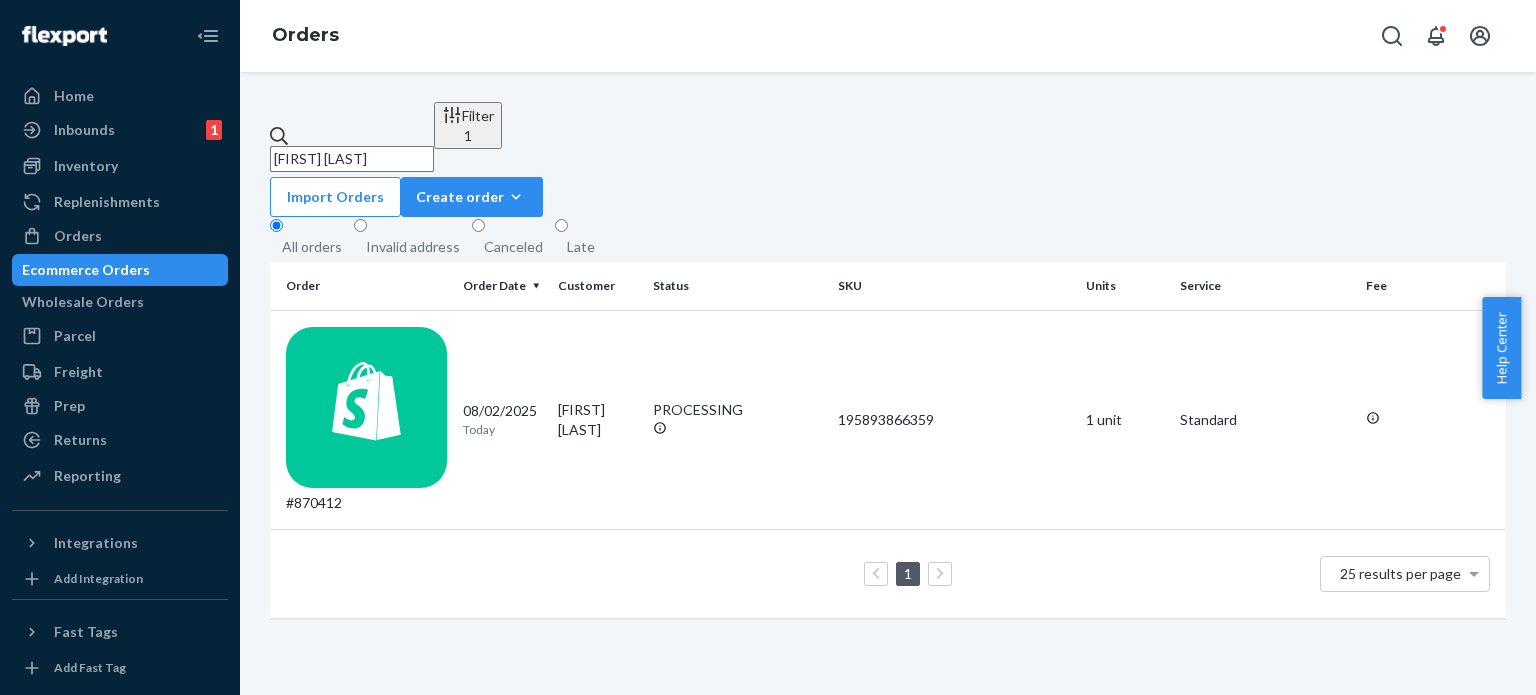 click on "[FIRST] [LAST]" at bounding box center [352, 159] 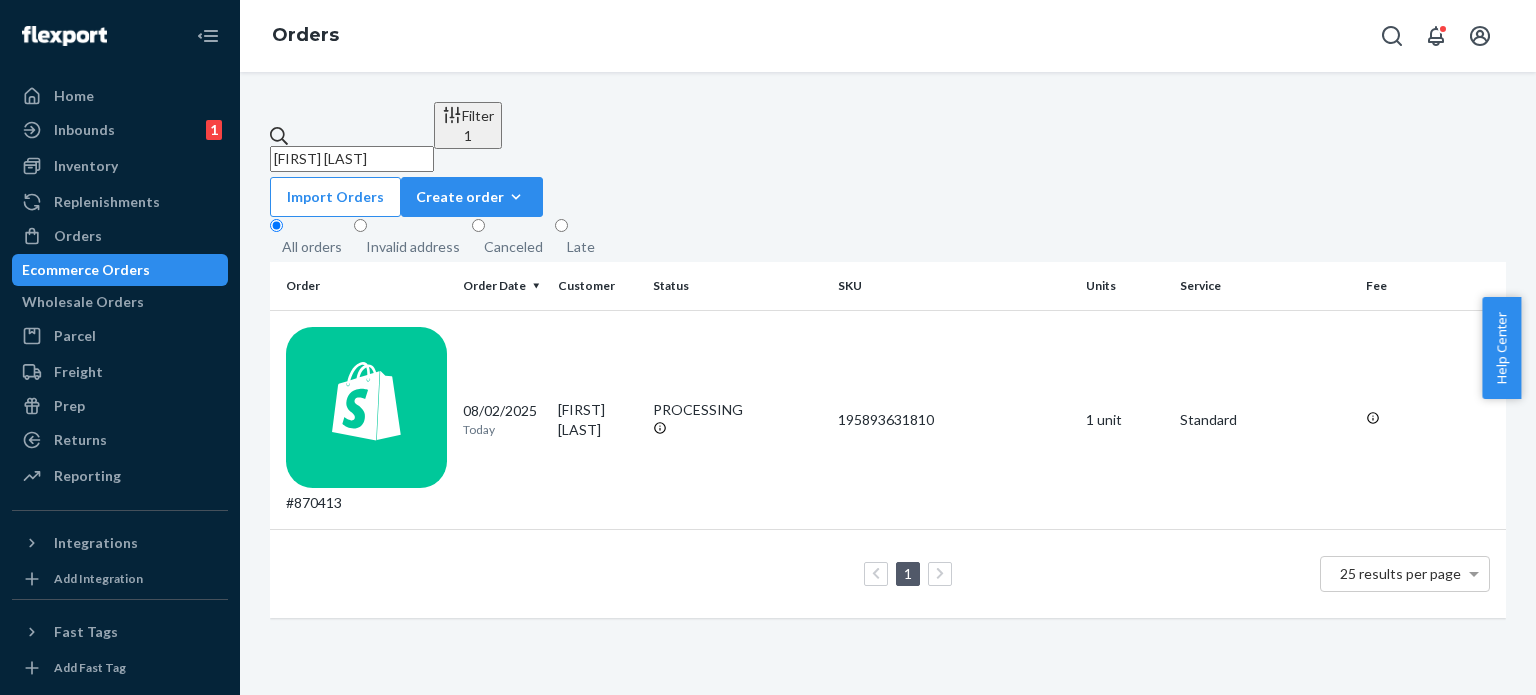 click on "[FIRST] [LAST]" at bounding box center [352, 159] 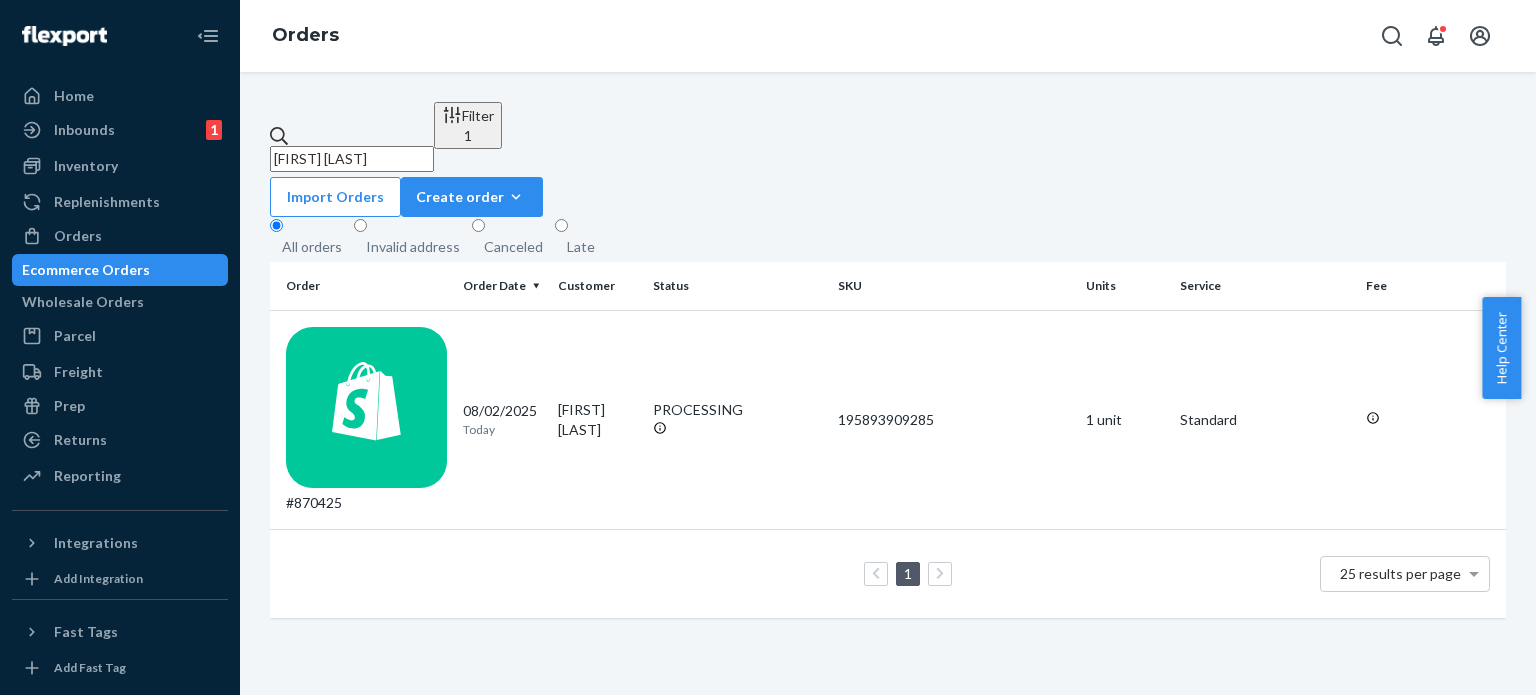 click on "[FIRST] [LAST]" at bounding box center [352, 159] 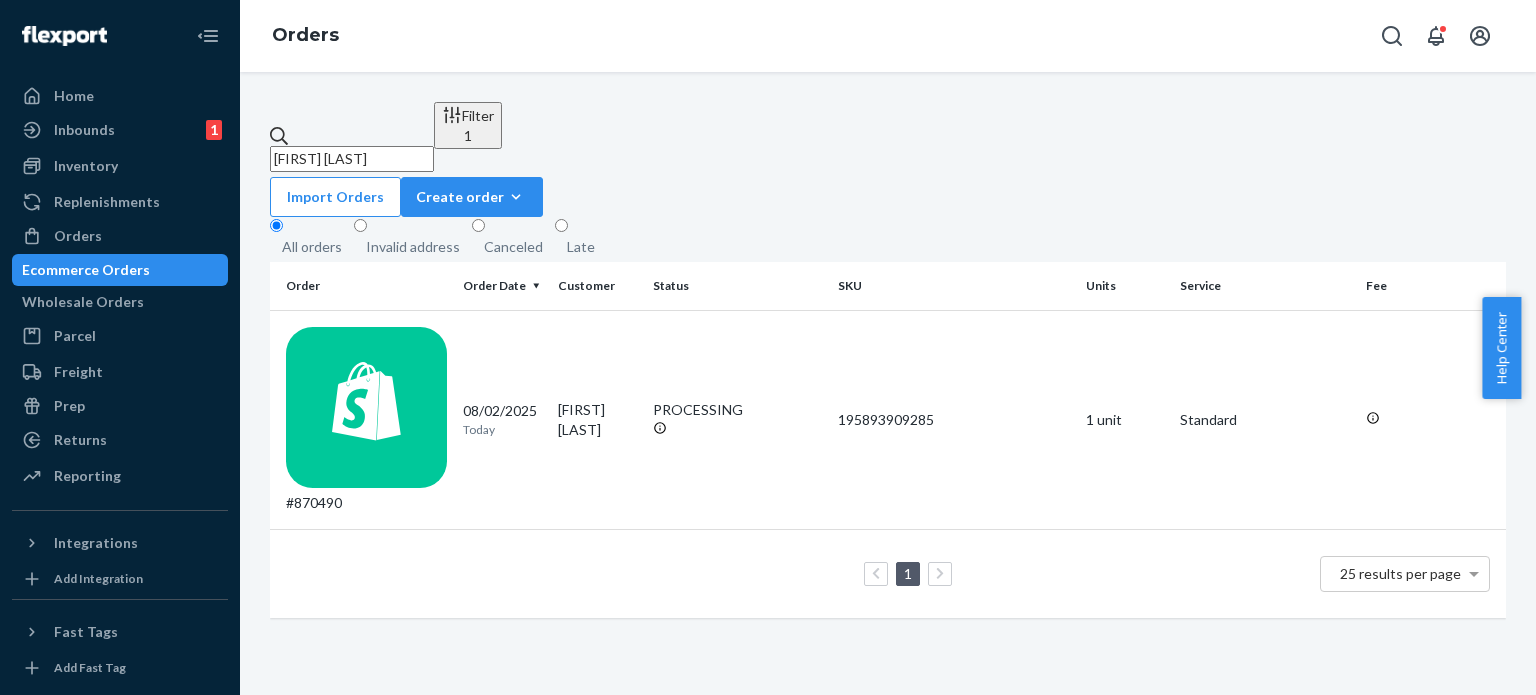 click on "[FIRST] [LAST]" at bounding box center [352, 159] 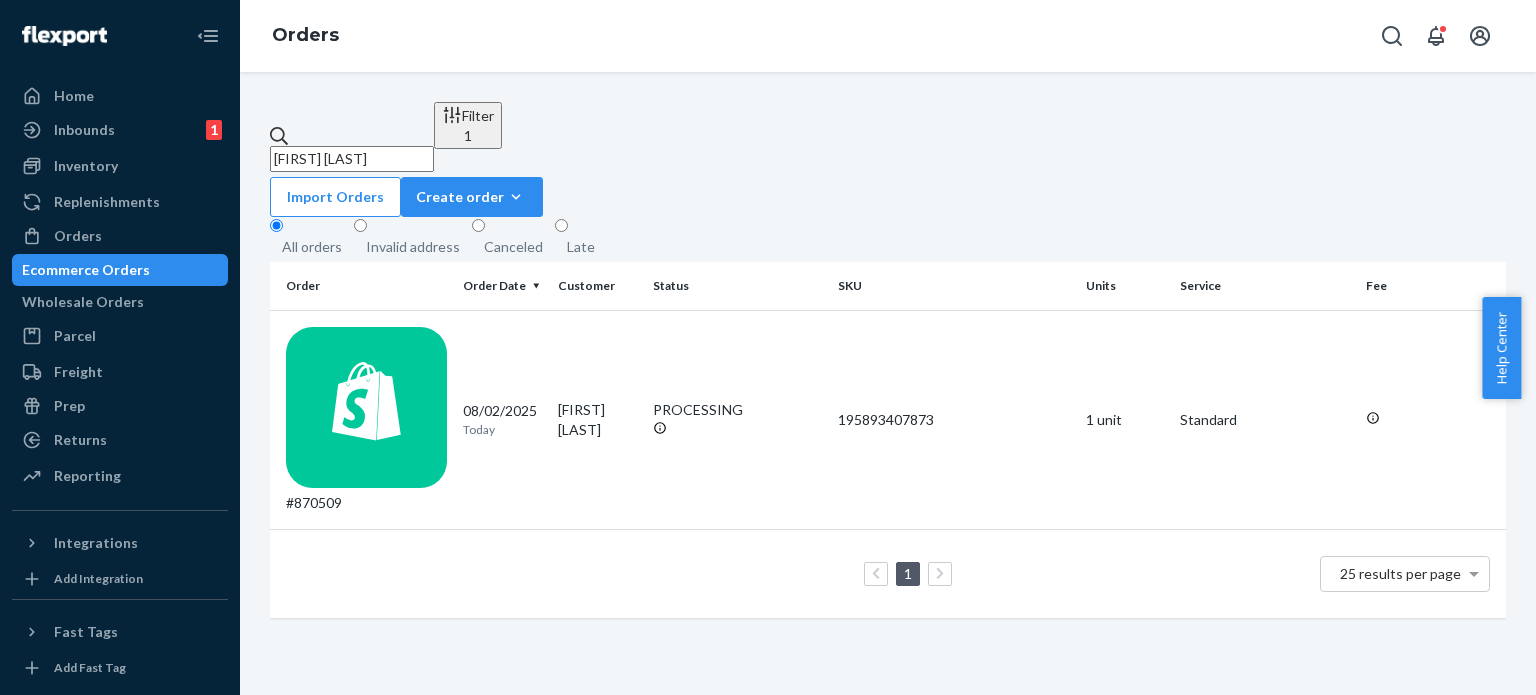 click on "[FIRST] [LAST]" at bounding box center (352, 159) 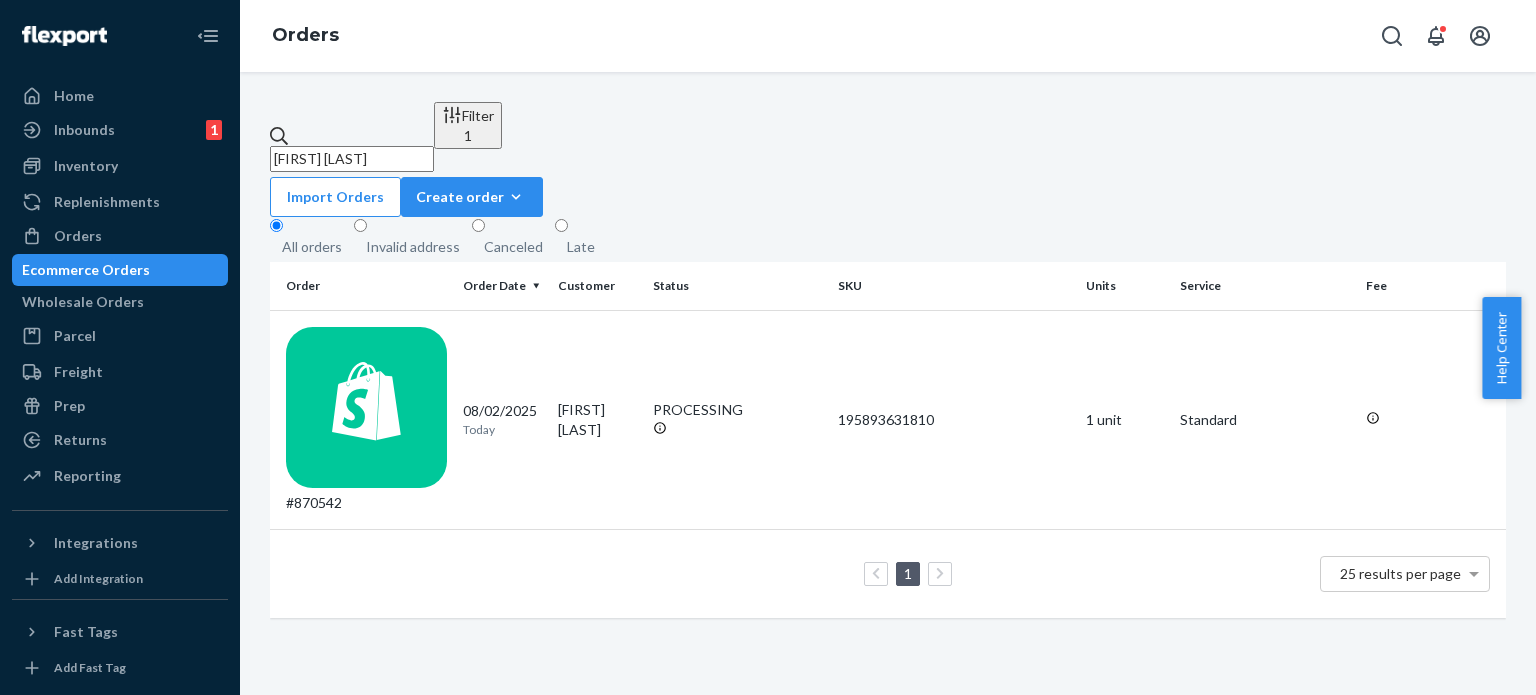 click on "[FIRST] [LAST]" at bounding box center [352, 159] 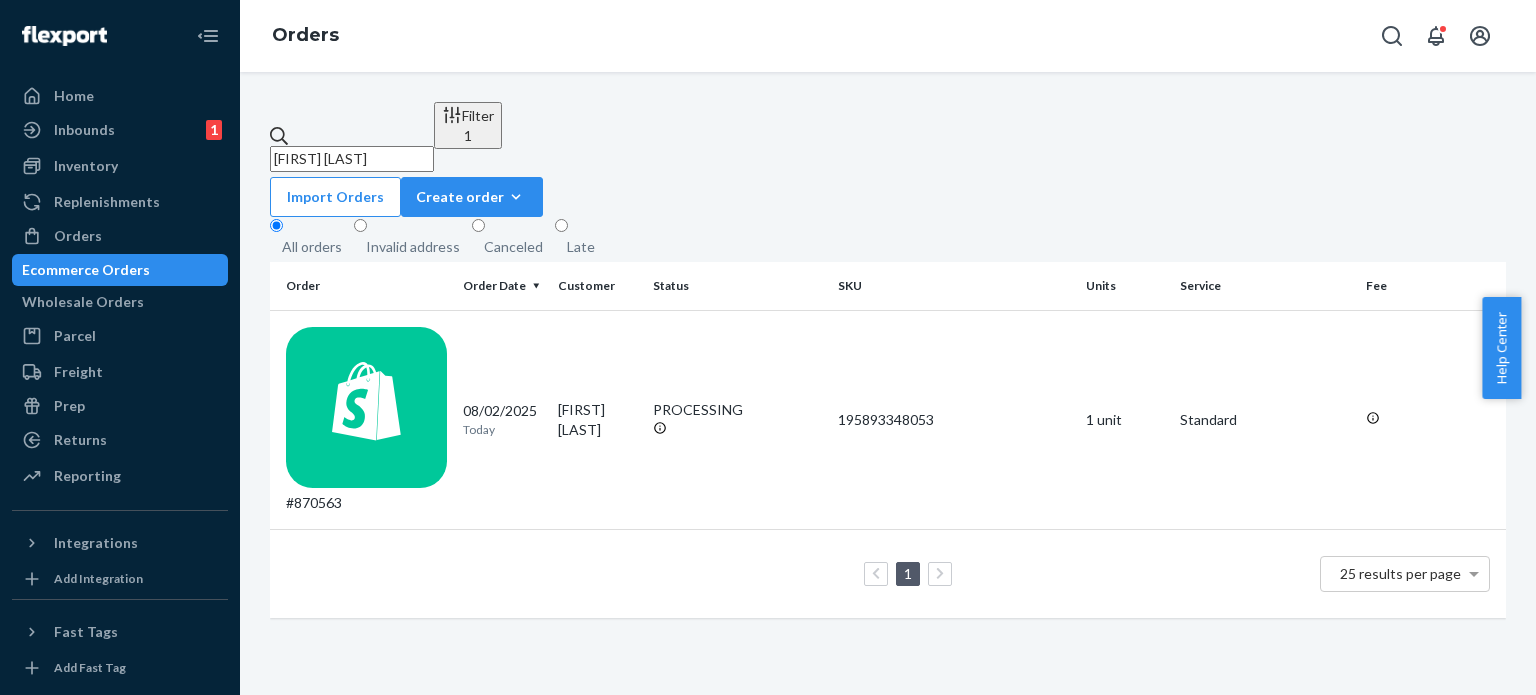 click on "[FIRST] [LAST]" at bounding box center [352, 159] 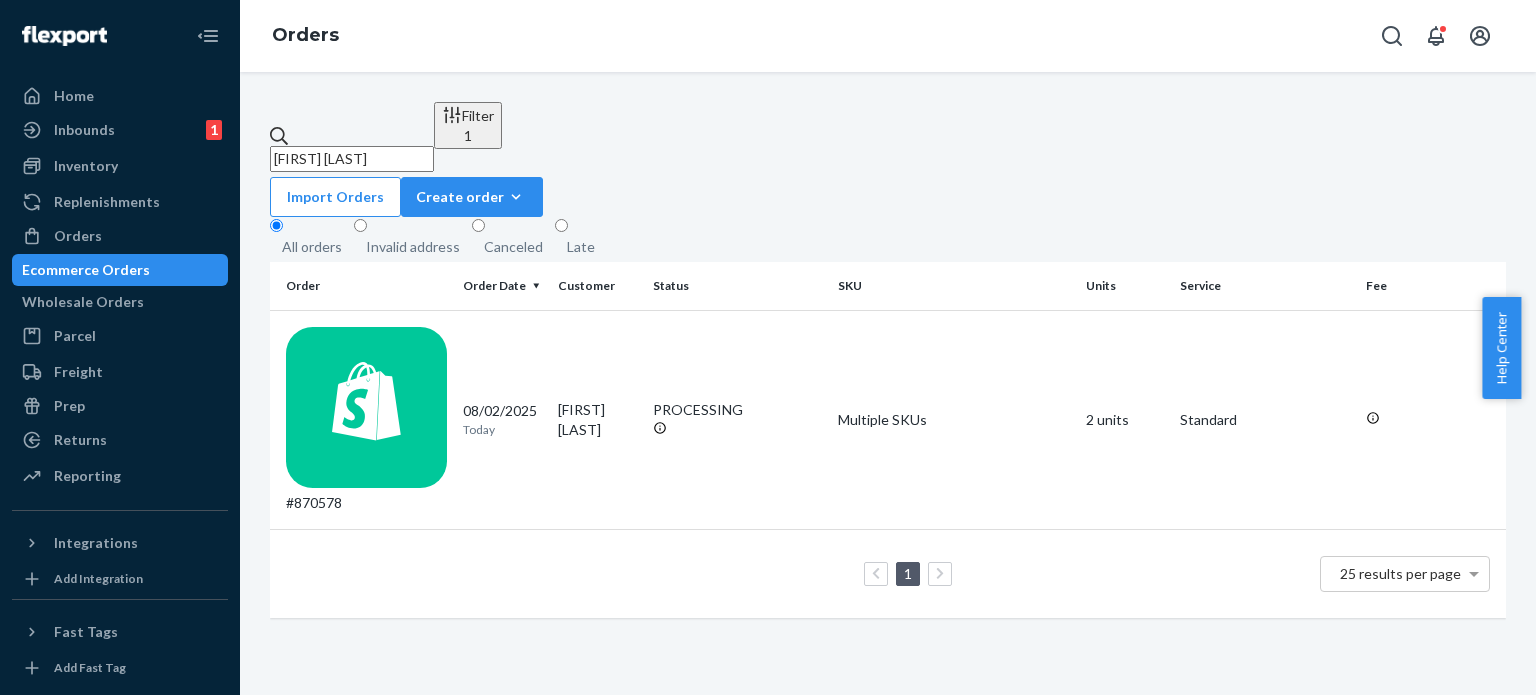 click on "[FIRST] [LAST]" at bounding box center (352, 159) 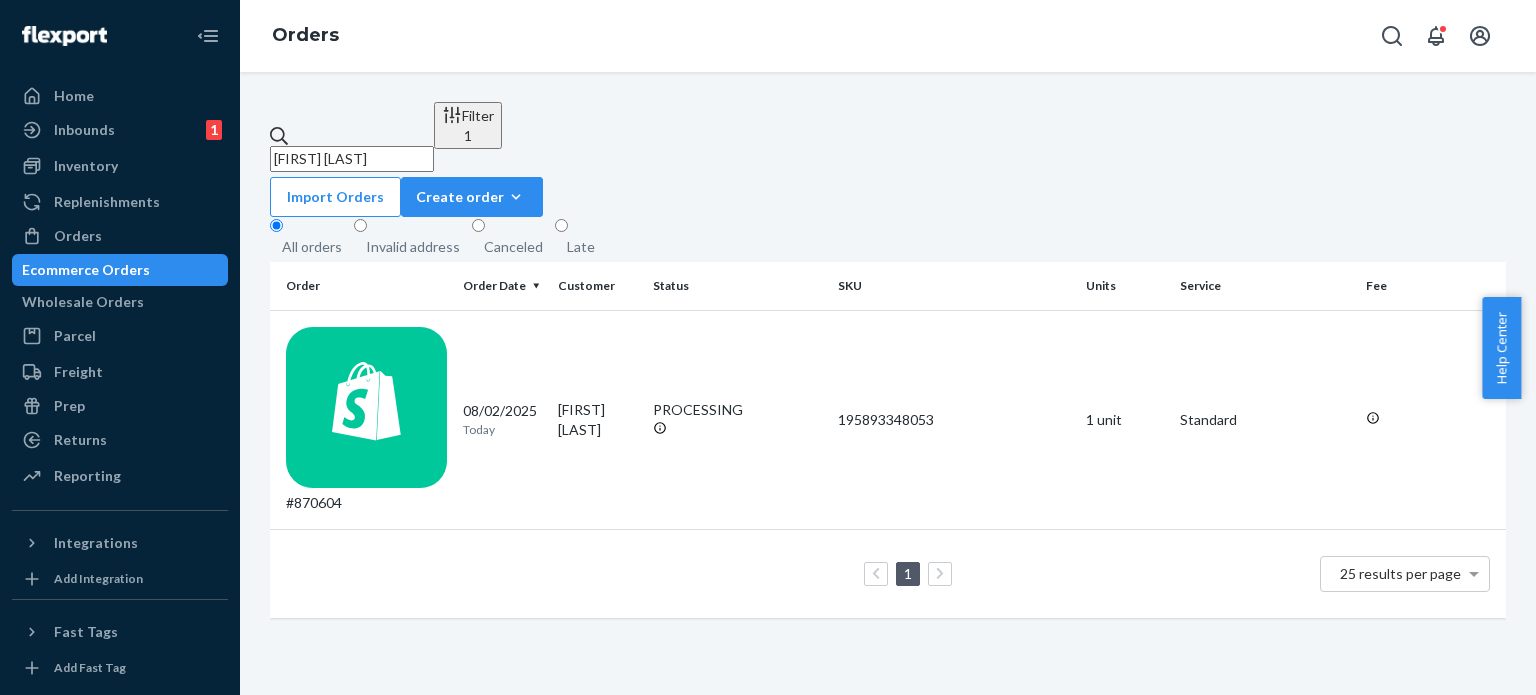 click on "[FIRST] [LAST]" at bounding box center [352, 159] 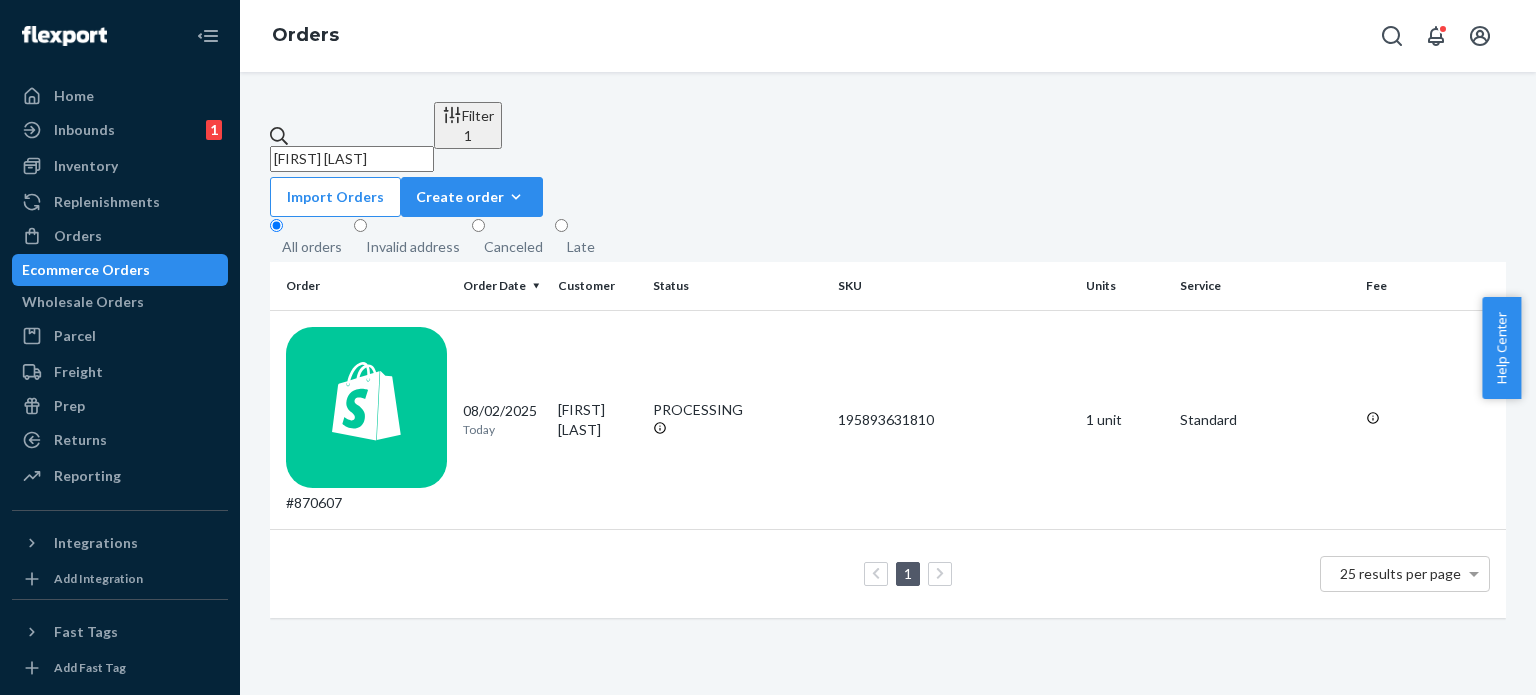 click on "[FIRST] [LAST]" at bounding box center [352, 159] 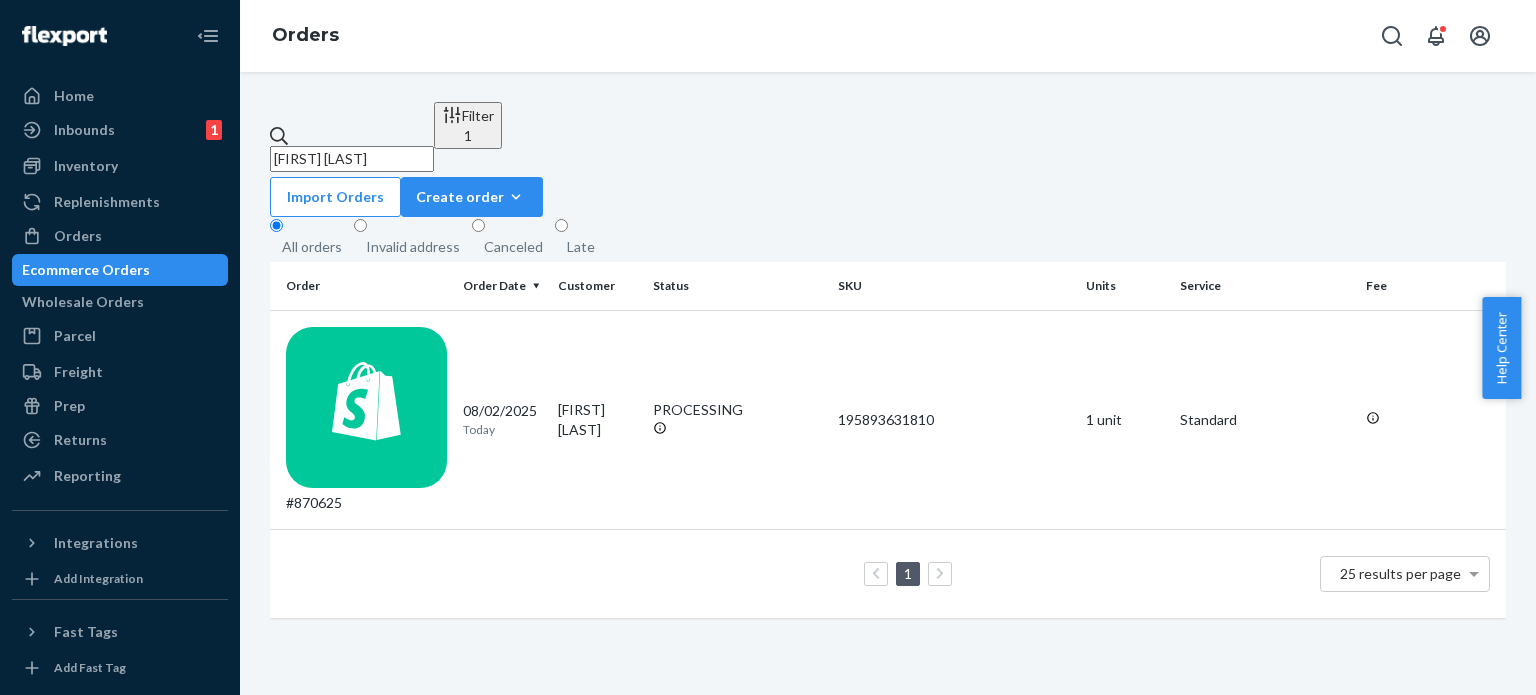 click on "[FIRST] [LAST]" at bounding box center [352, 159] 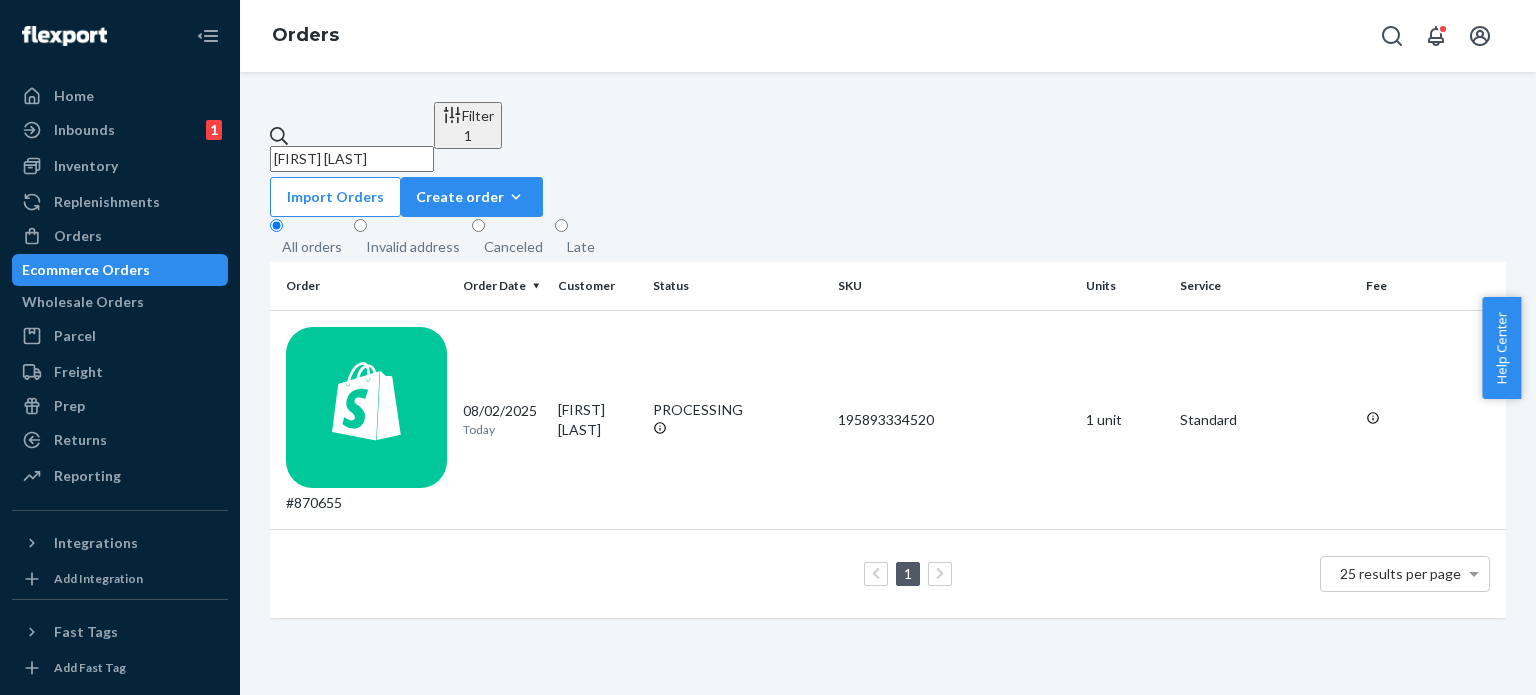 click on "[FIRST] [LAST]" at bounding box center (352, 159) 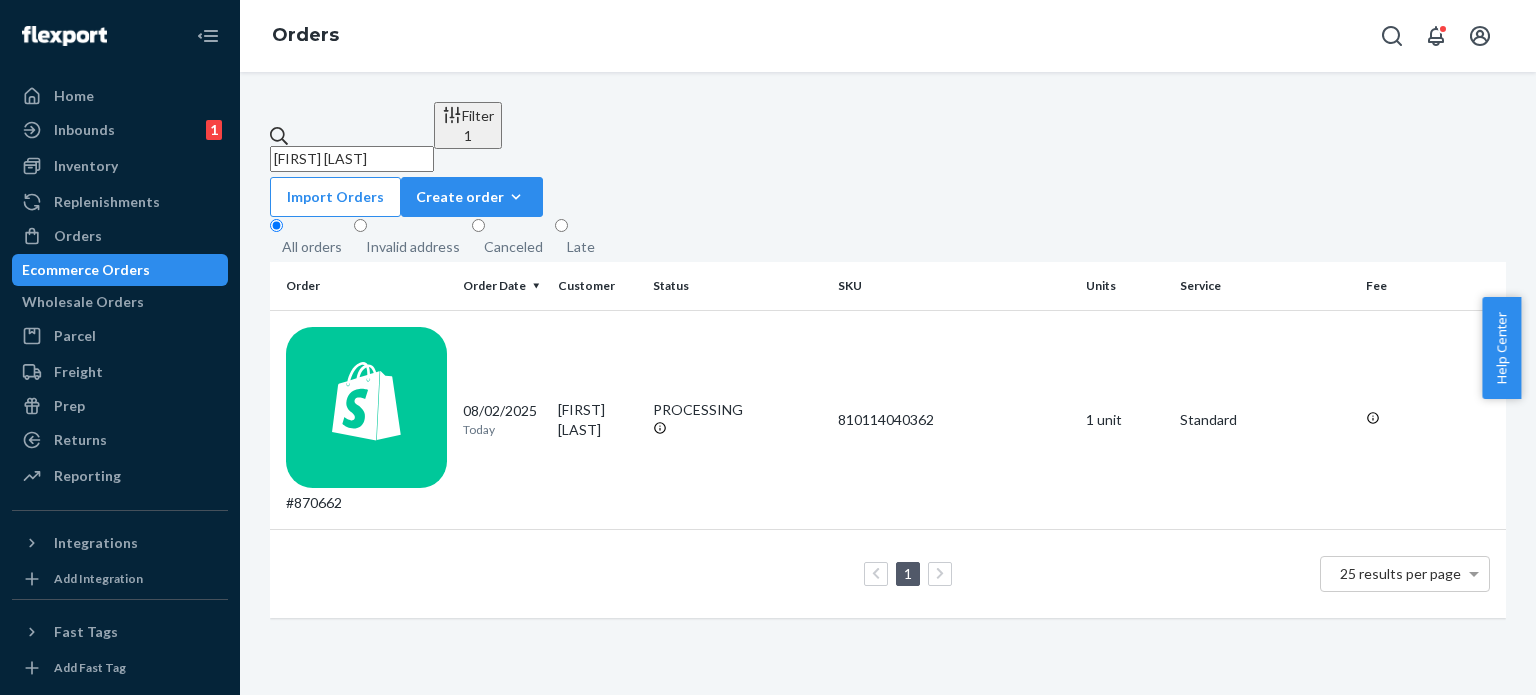 type on "[FIRST] [LAST]" 